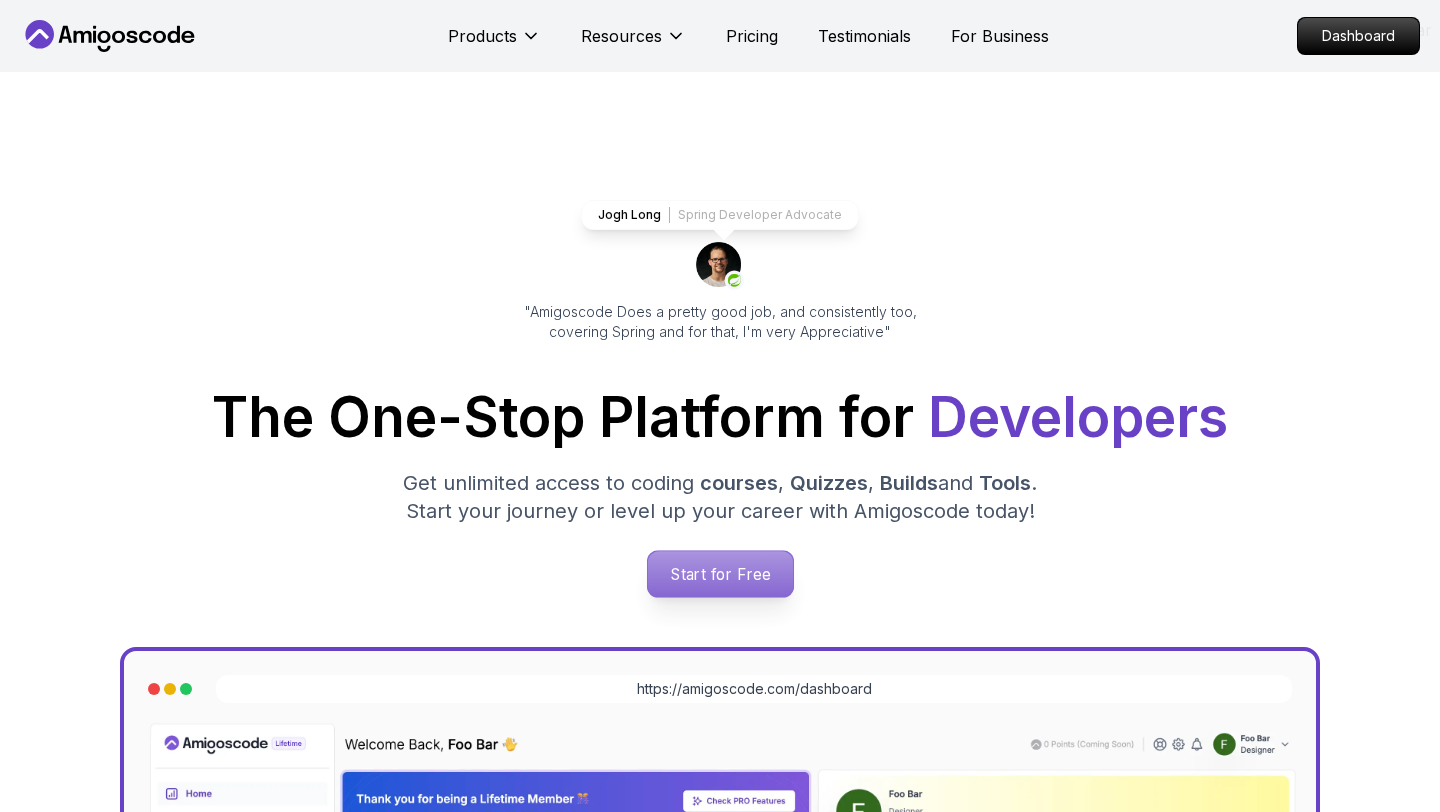 scroll, scrollTop: 0, scrollLeft: 0, axis: both 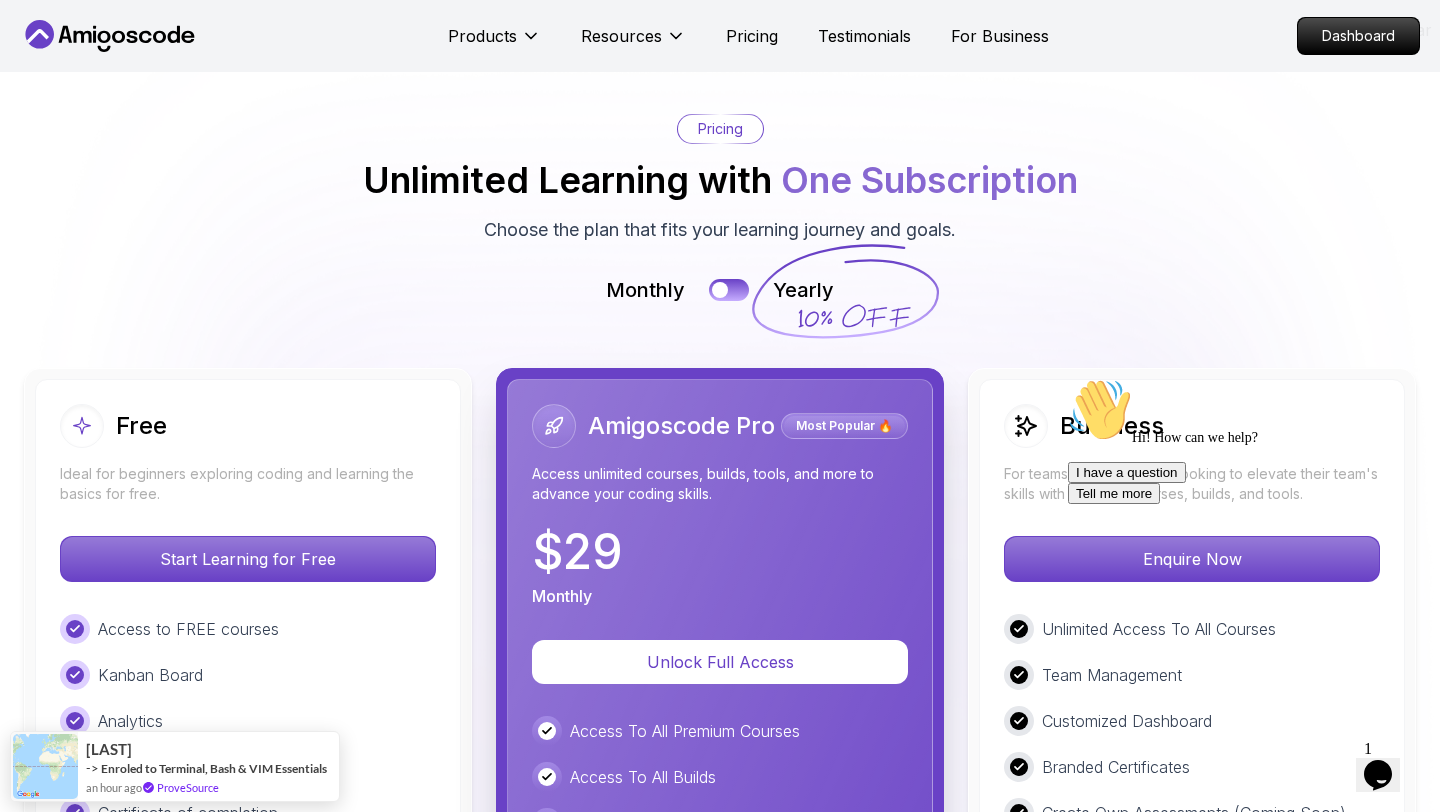 click on "1" at bounding box center [1368, 748] 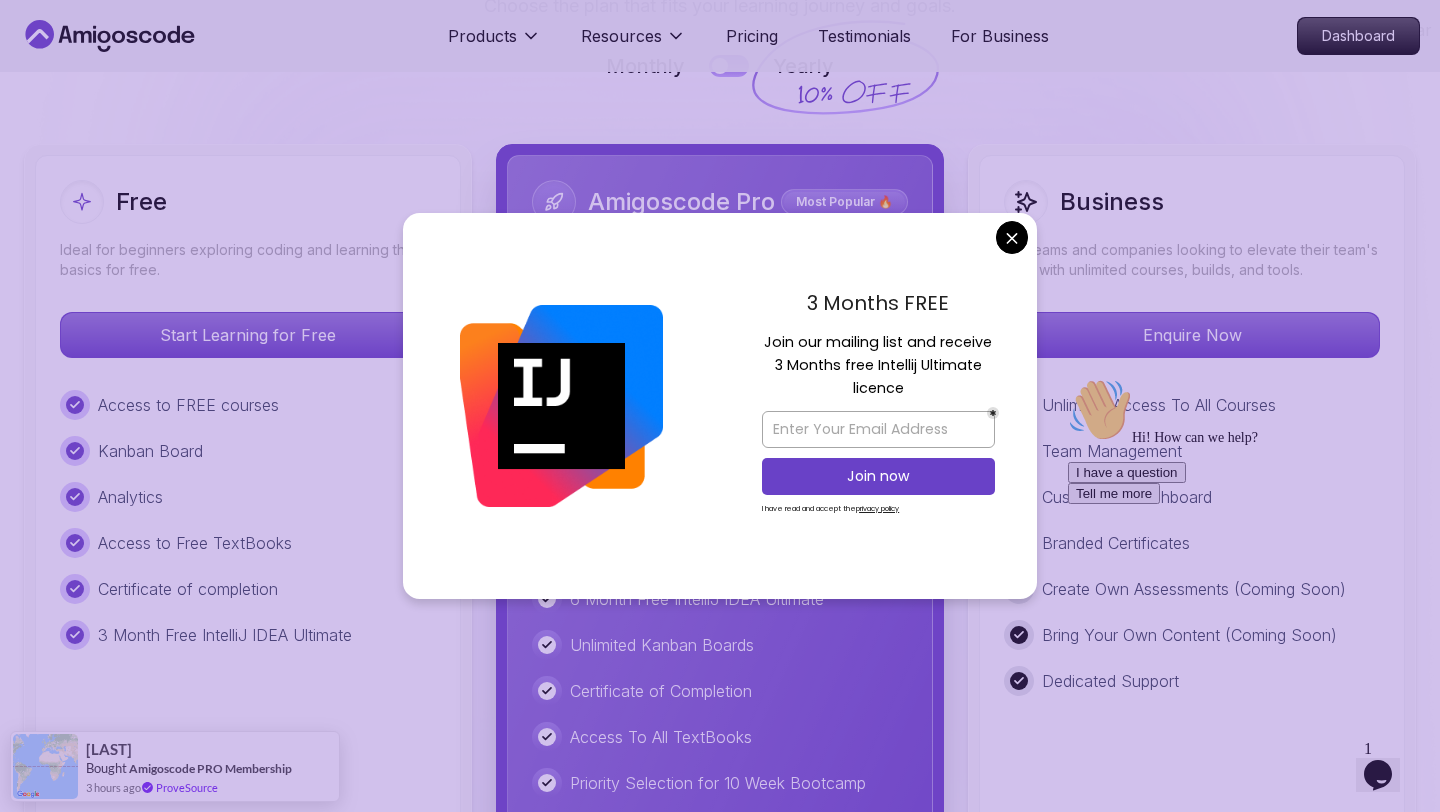scroll, scrollTop: 4588, scrollLeft: 0, axis: vertical 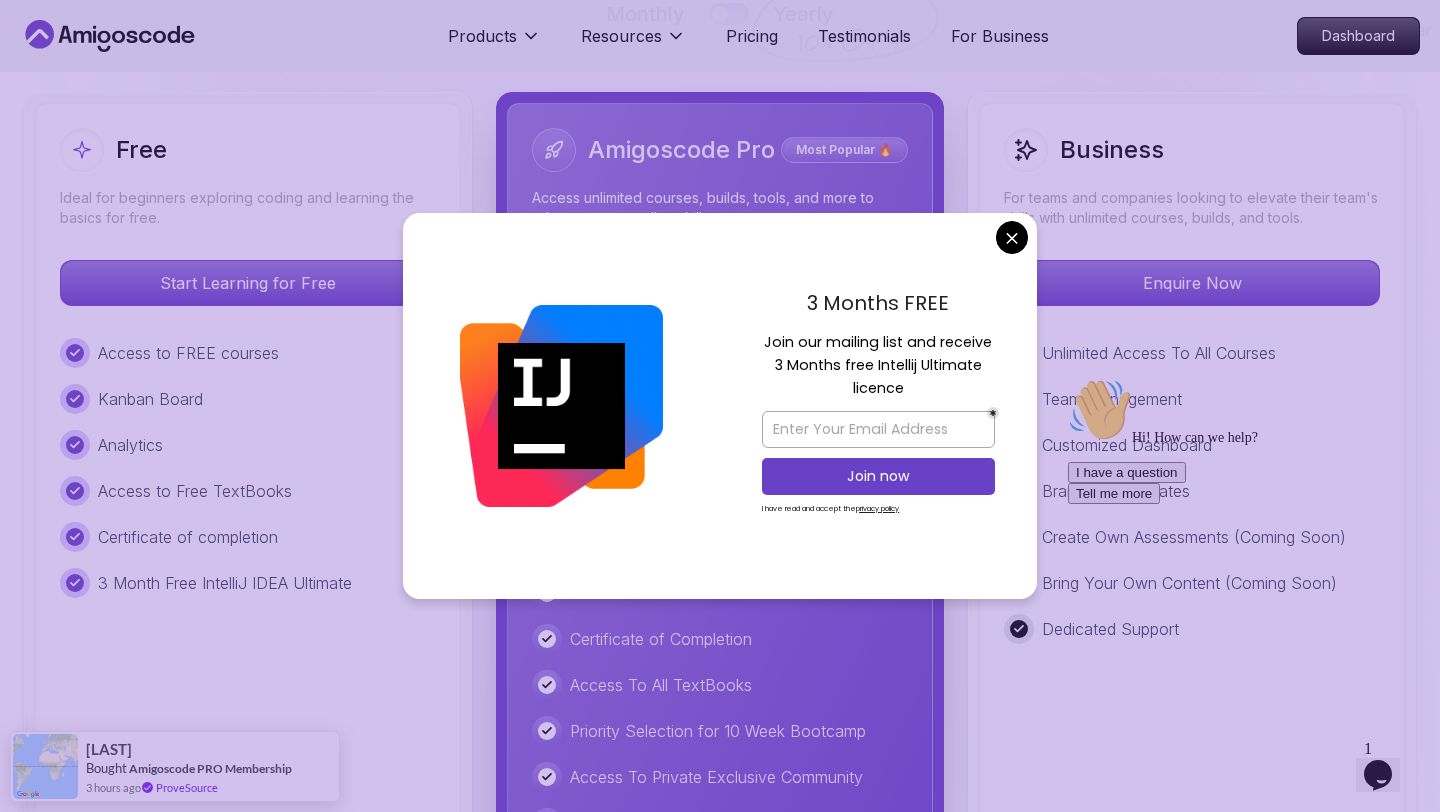 click on "Products Resources Pricing Testimonials For Business Dashboard Products Resources Pricing Testimonials For Business Dashboard Jogh Long Spring Developer Advocate "Amigoscode Does a pretty good job, and consistently too, covering Spring and for that, I'm very Appreciative" The One-Stop Platform for   Developers Get unlimited access to coding   courses ,   Quizzes ,   Builds  and   Tools . Start your journey or level up your career with Amigoscode today! Start for Free https://amigoscode.com/dashboard OUR AMIGO STUDENTS WORK IN TOP COMPANIES Courses Builds Discover Amigoscode's Latest   Premium Courses! Get unlimited access to coding   courses ,   Quizzes ,   Builds  and   Tools . Start your journey or level up your career with Amigoscode today! Browse all  courses Advanced Spring Boot Pro Dive deep into Spring Boot with our advanced course, designed to take your skills from intermediate to expert level. NEW Spring Boot for Beginners Java for Developers Pro React JS Developer Guide Pro Spring AI Pro Pro     ," at bounding box center (720, 1273) 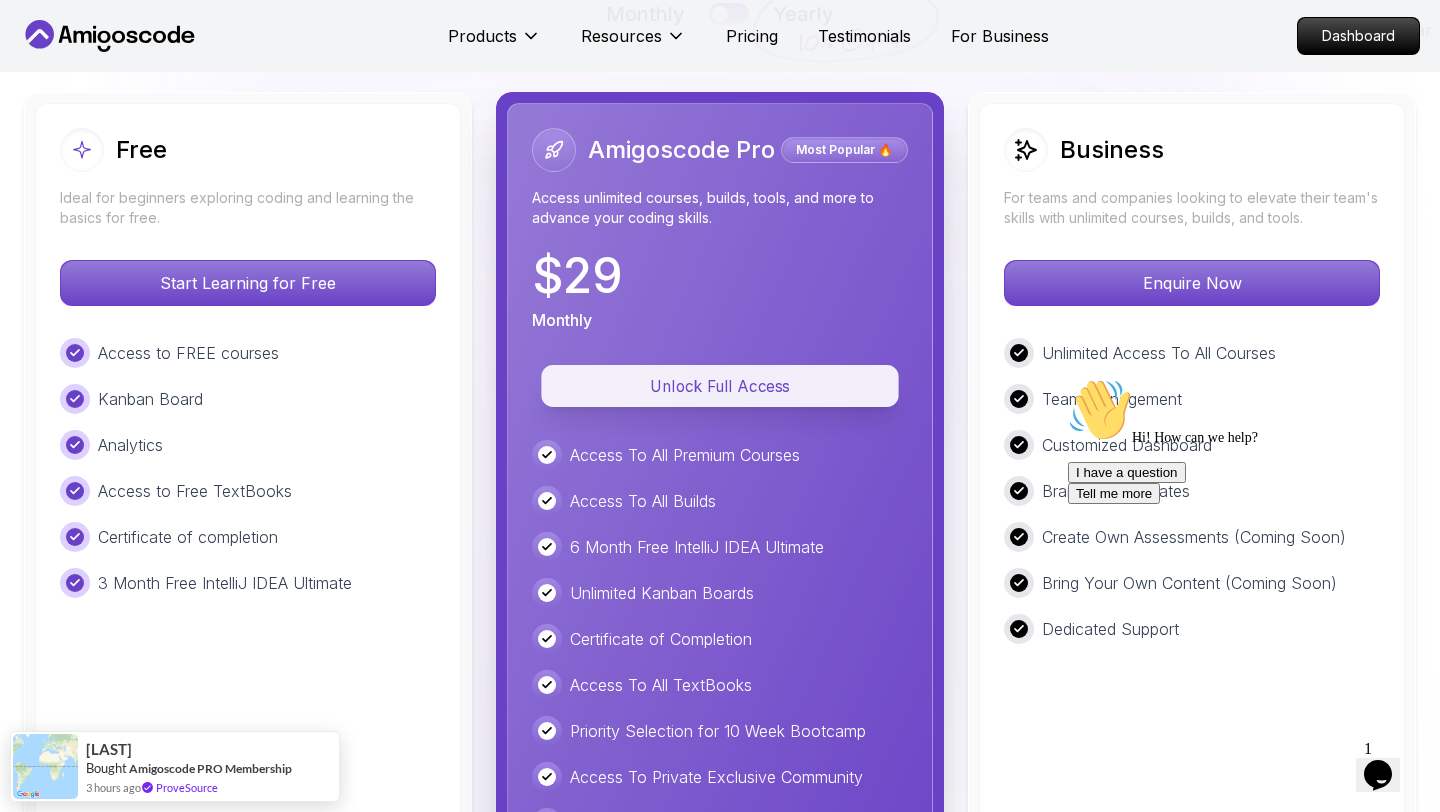 click on "Unlock Full Access" at bounding box center [719, 386] 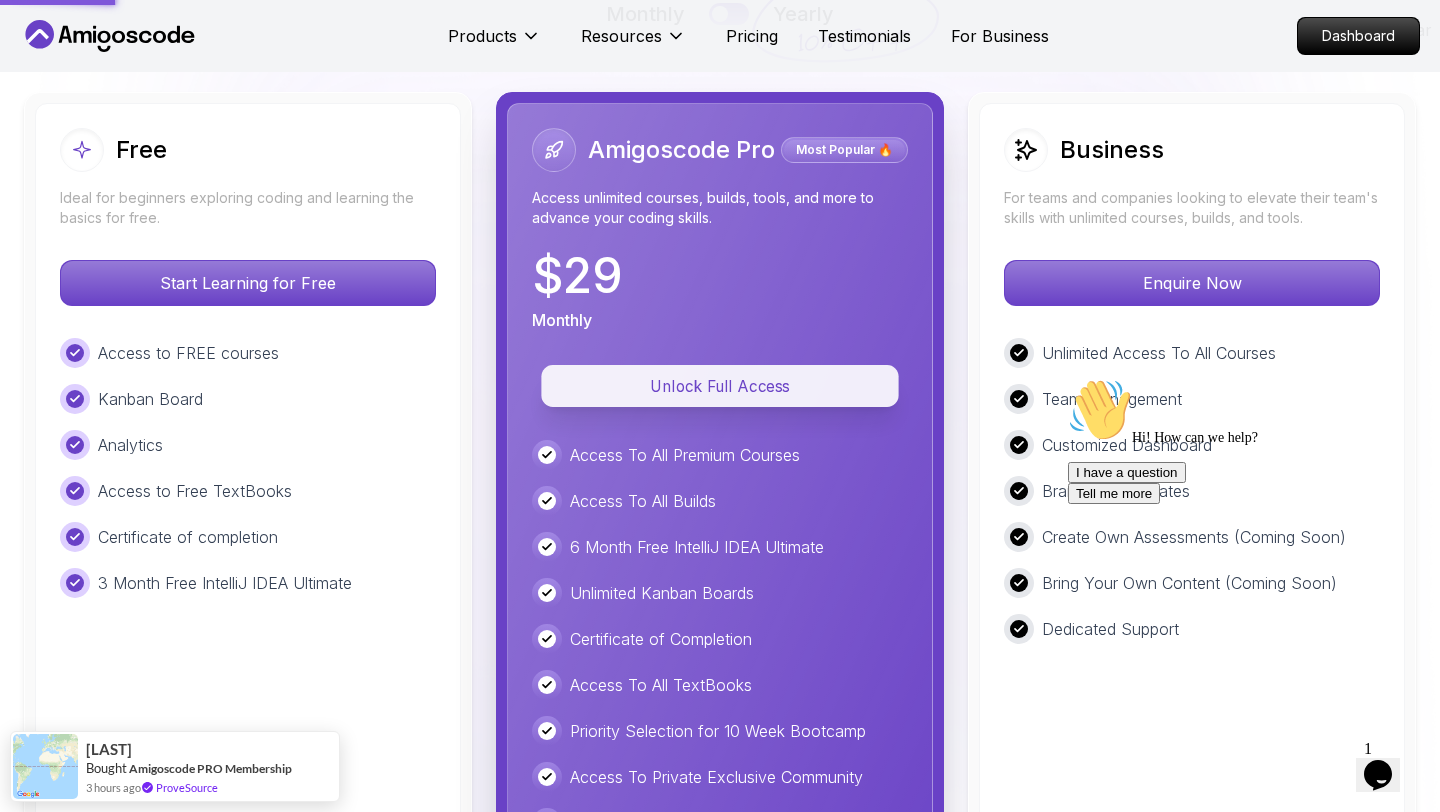 scroll, scrollTop: 0, scrollLeft: 0, axis: both 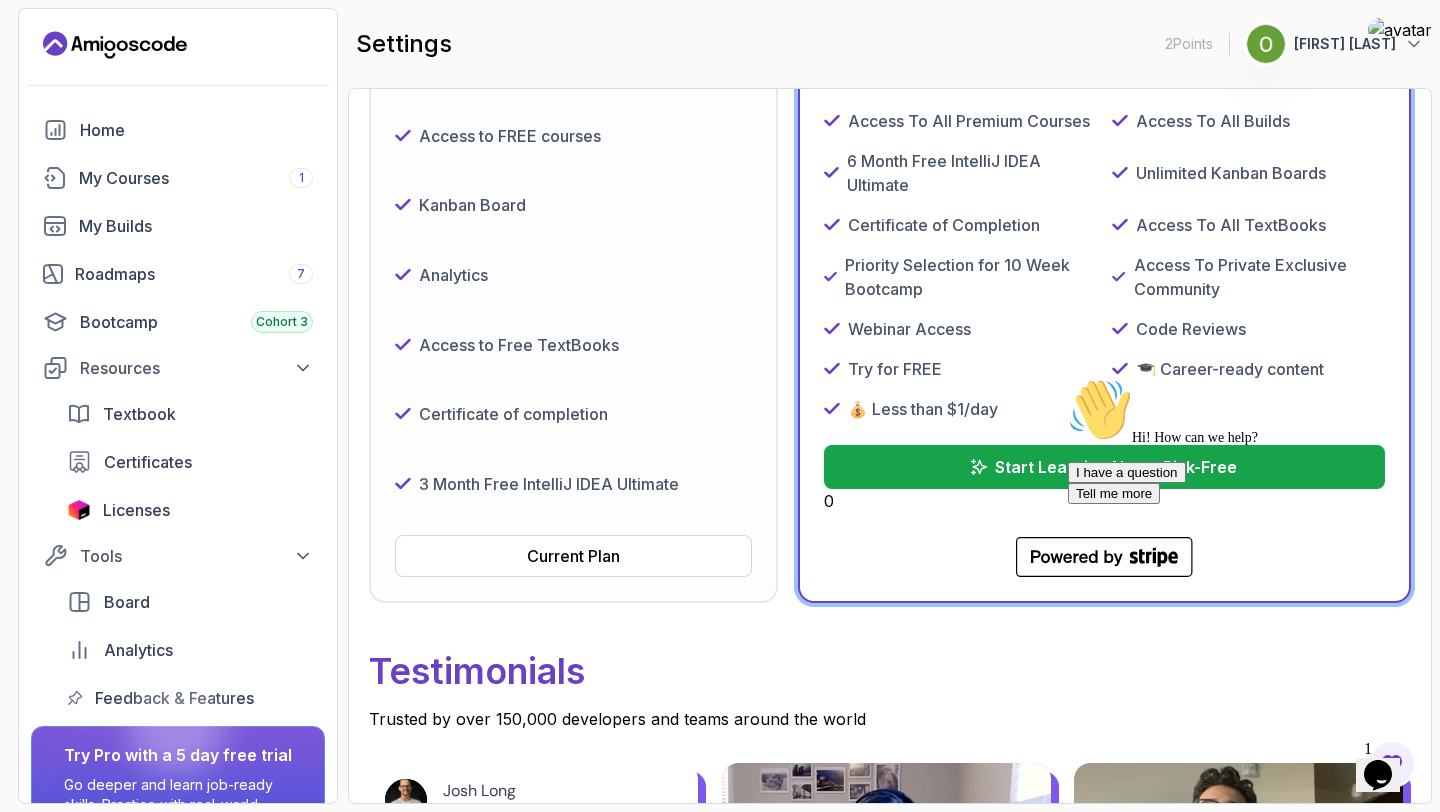 click at bounding box center [1068, 378] 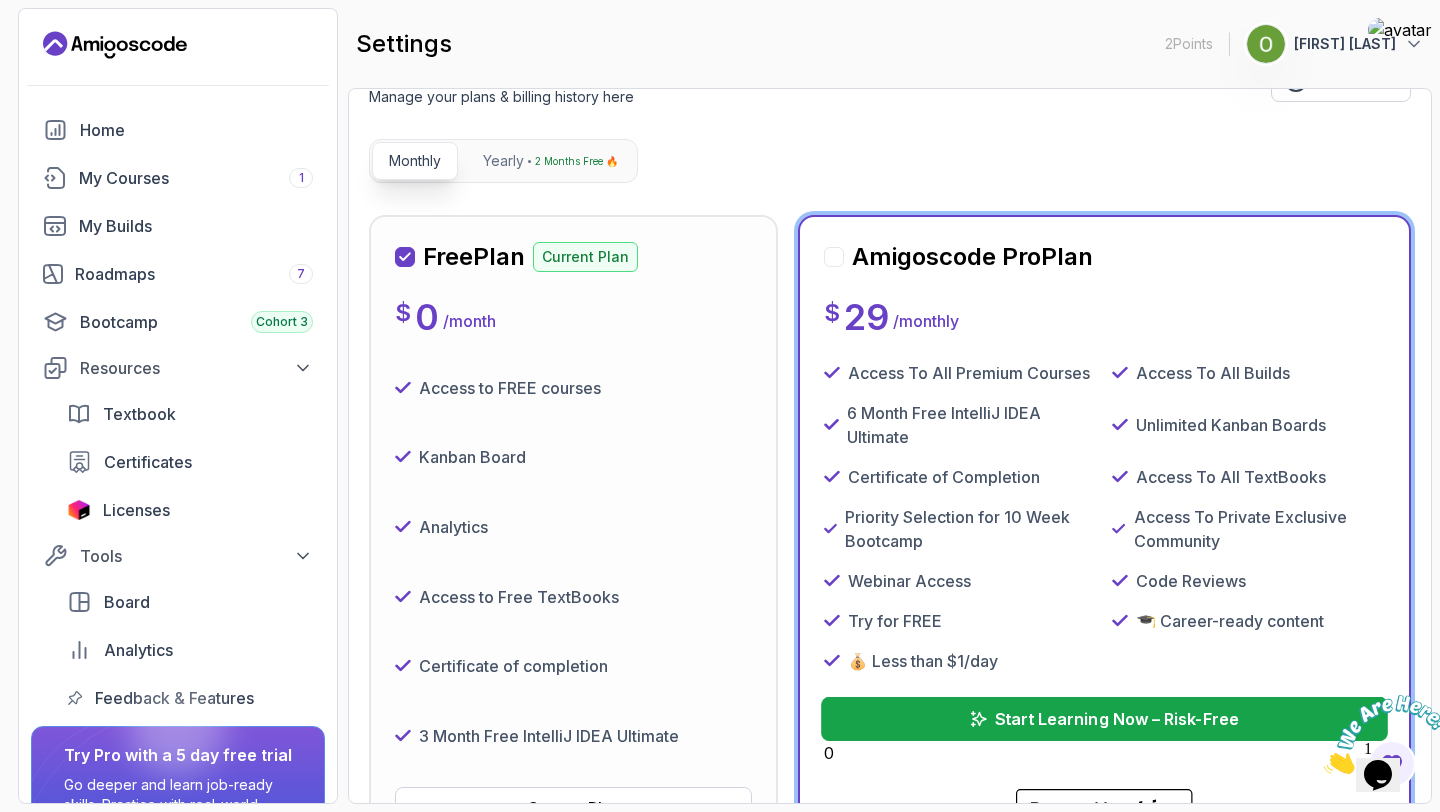 scroll, scrollTop: 296, scrollLeft: 0, axis: vertical 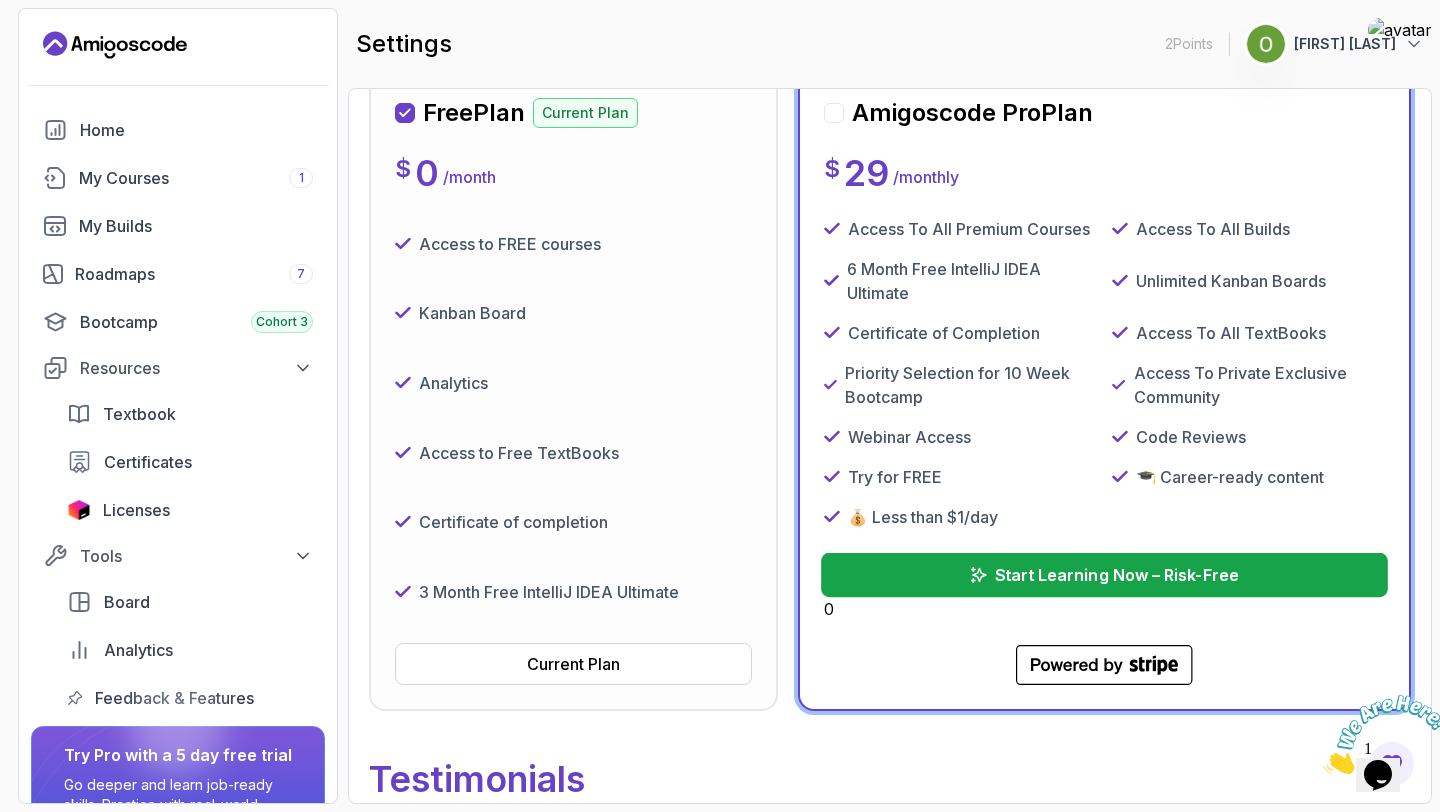 click on "Start Learning Now – Risk-Free" at bounding box center (1116, 575) 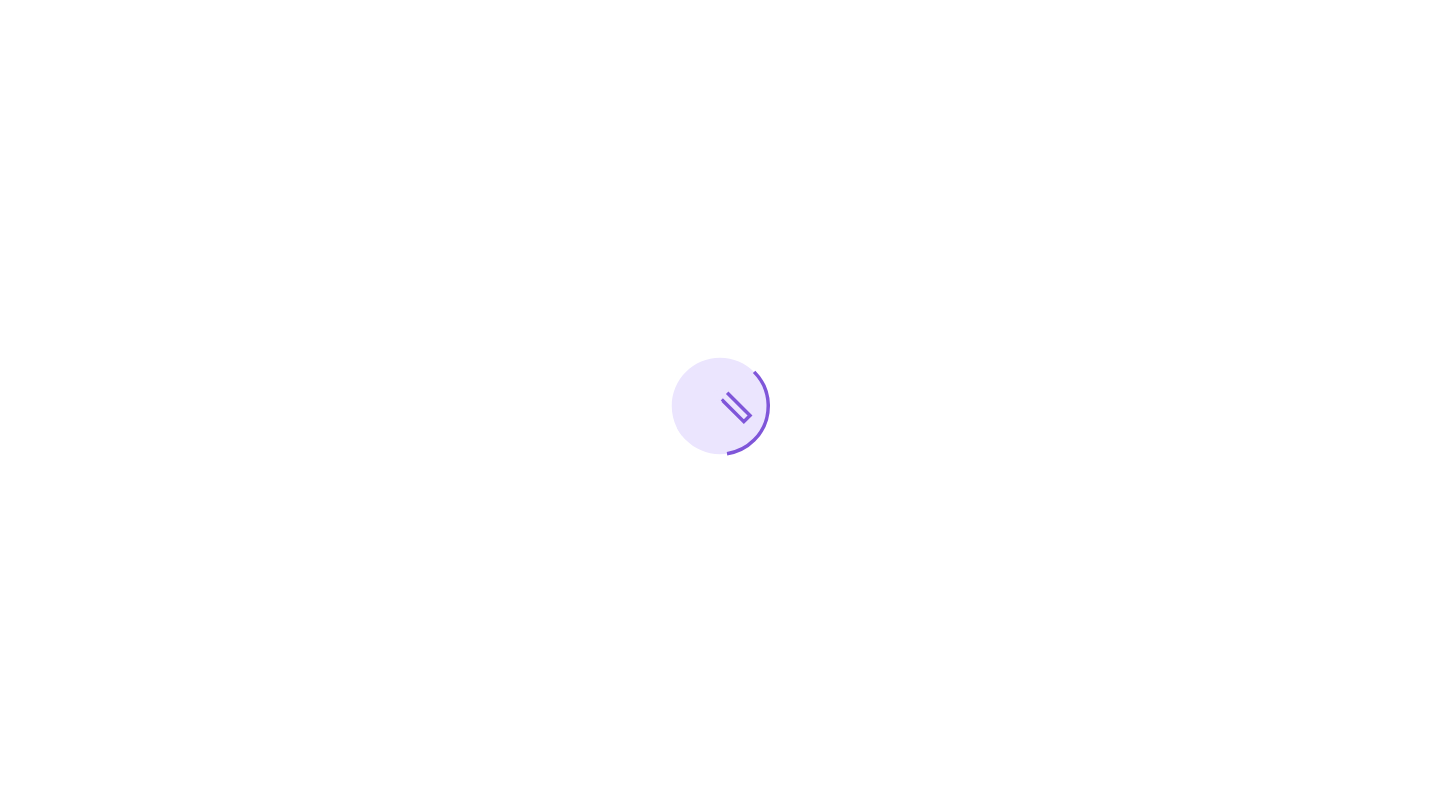 scroll, scrollTop: 0, scrollLeft: 0, axis: both 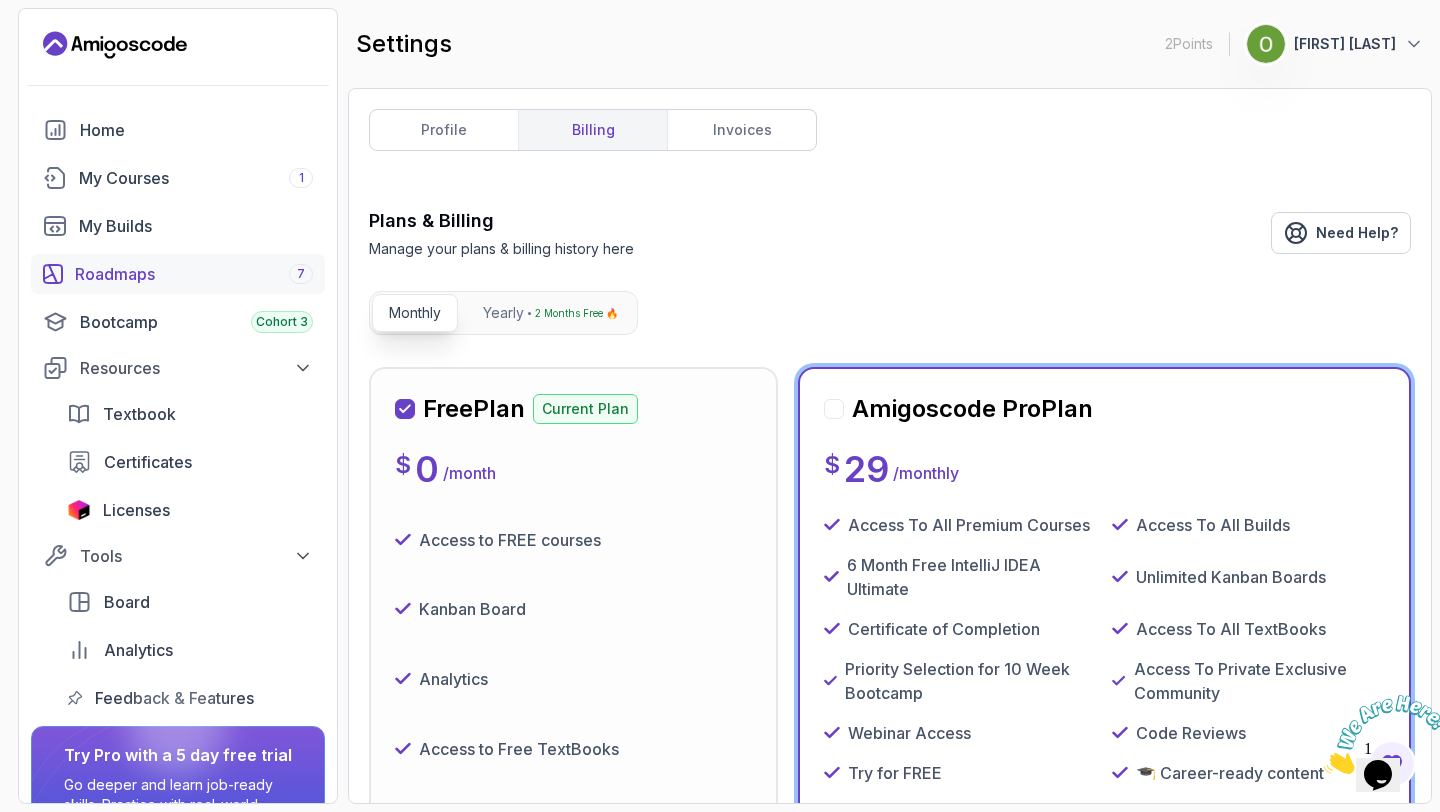 click on "Roadmaps 7" at bounding box center [194, 274] 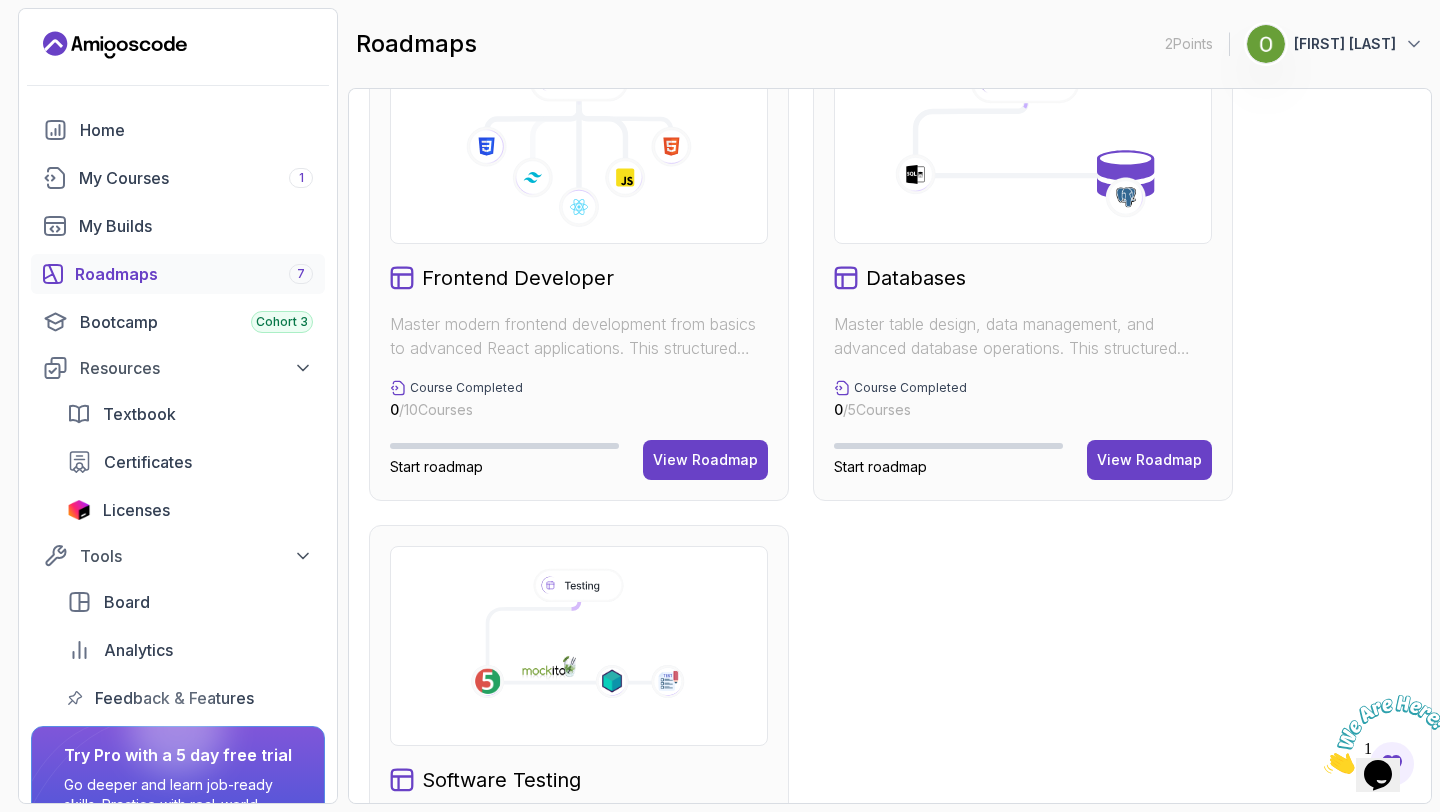 scroll, scrollTop: 1086, scrollLeft: 0, axis: vertical 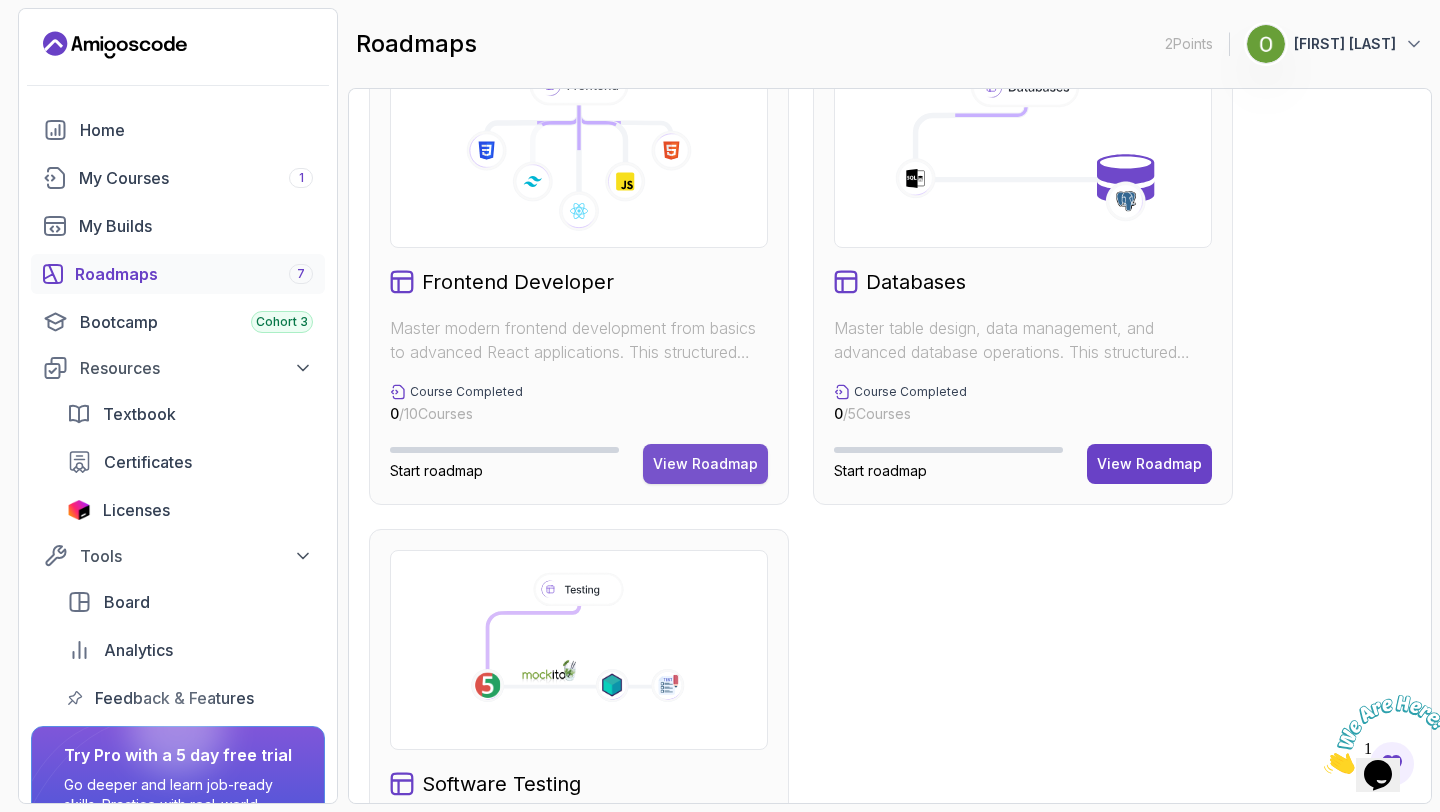 click on "View Roadmap" at bounding box center [705, 464] 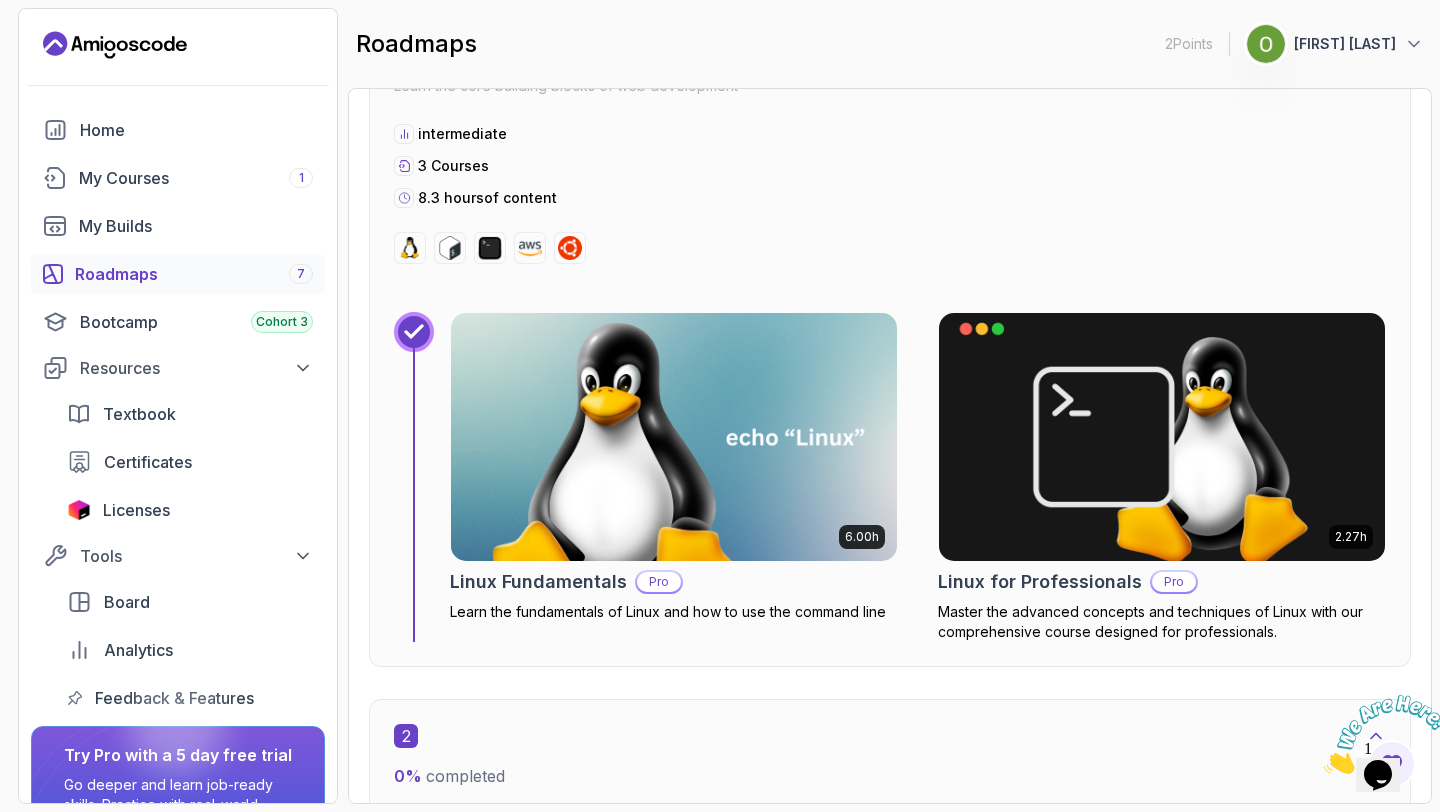 scroll, scrollTop: 868, scrollLeft: 0, axis: vertical 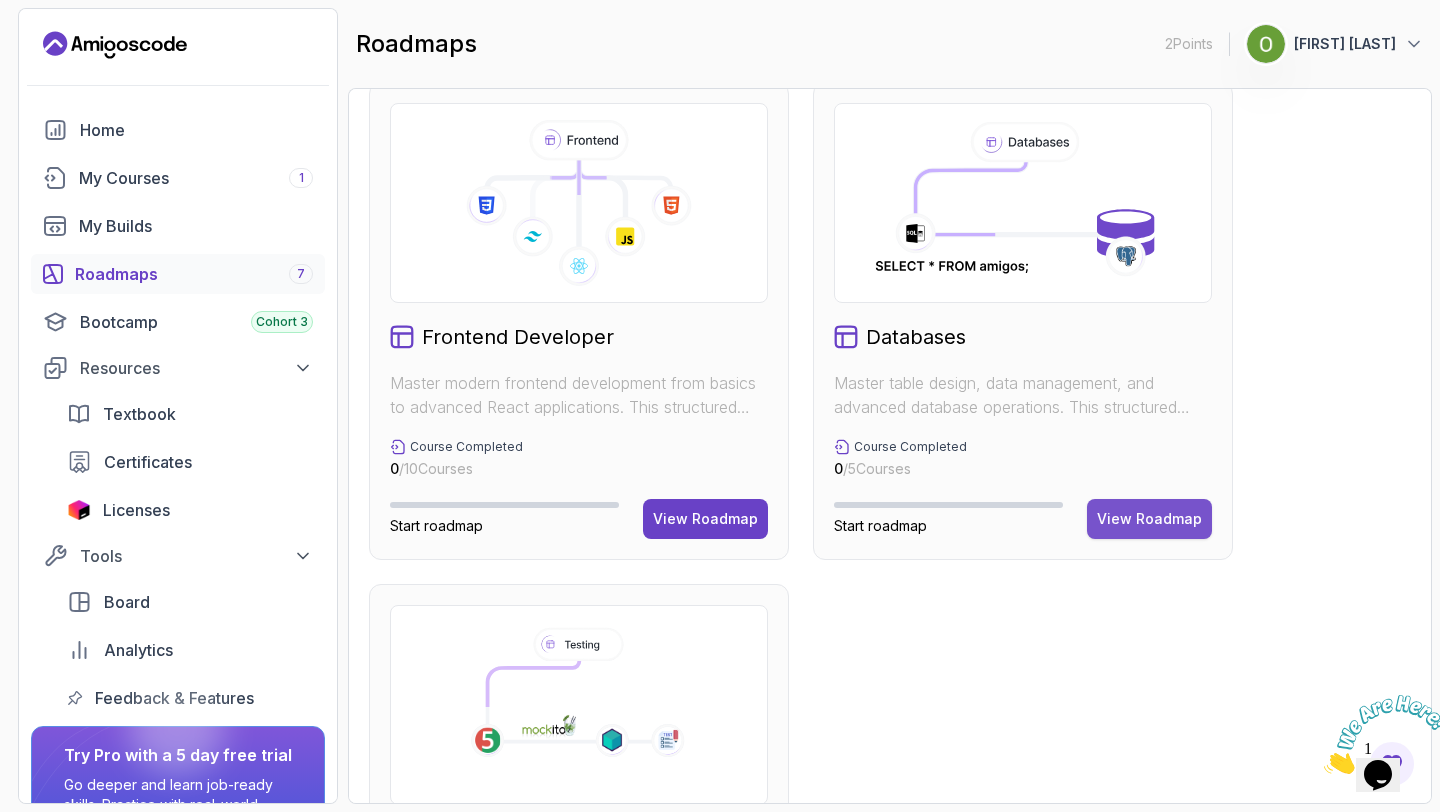 click on "View Roadmap" at bounding box center (1149, 519) 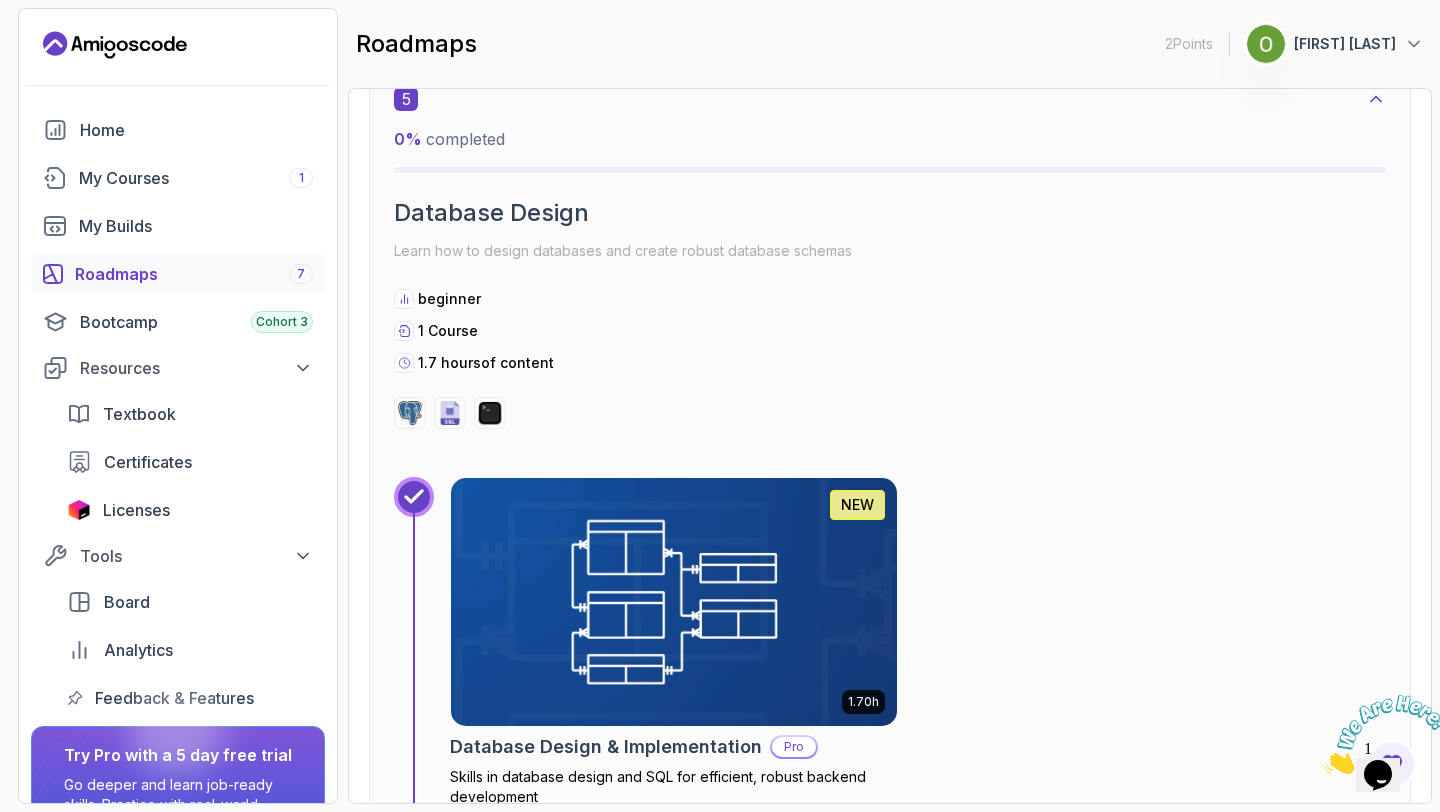 scroll, scrollTop: 4276, scrollLeft: 0, axis: vertical 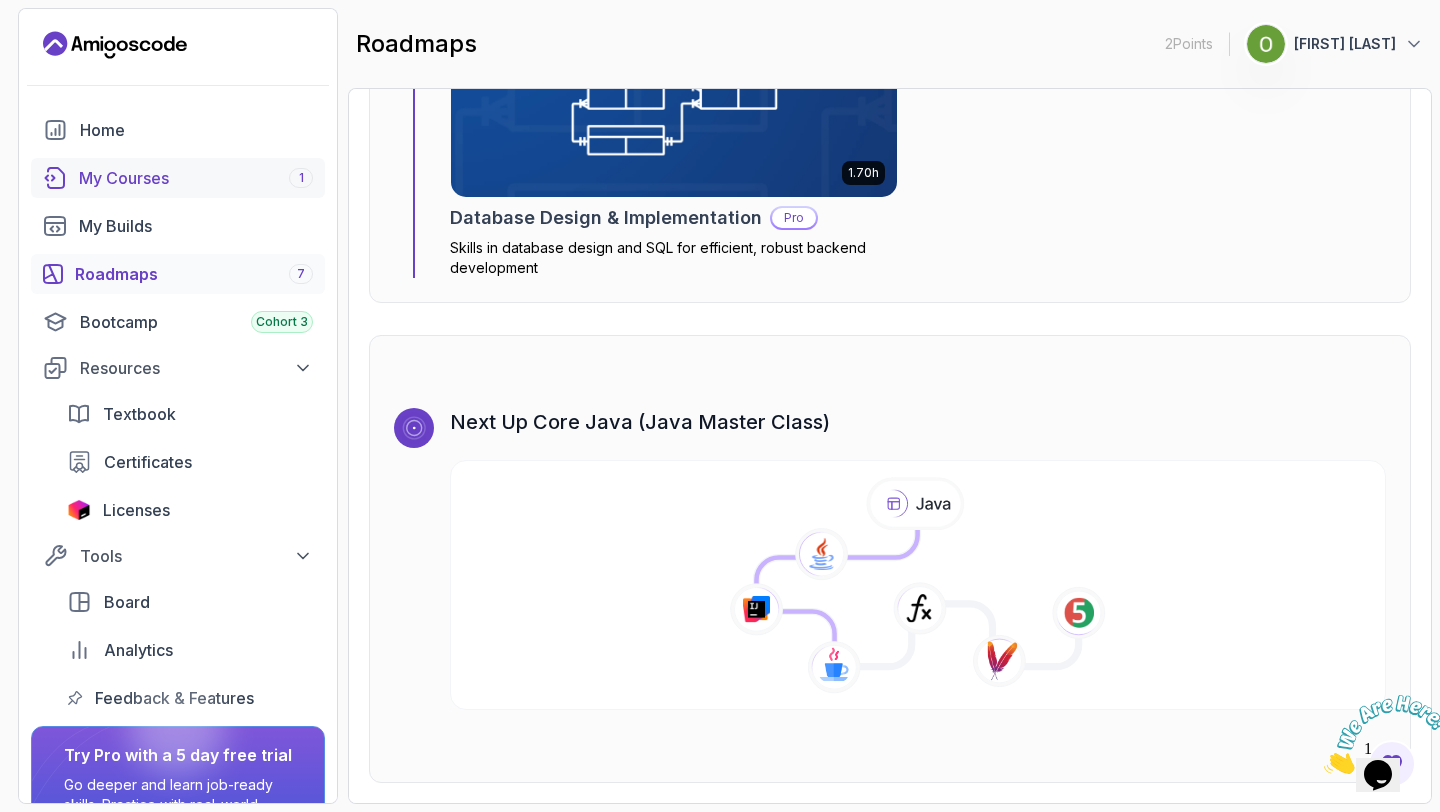 click on "My Courses 1" at bounding box center (196, 178) 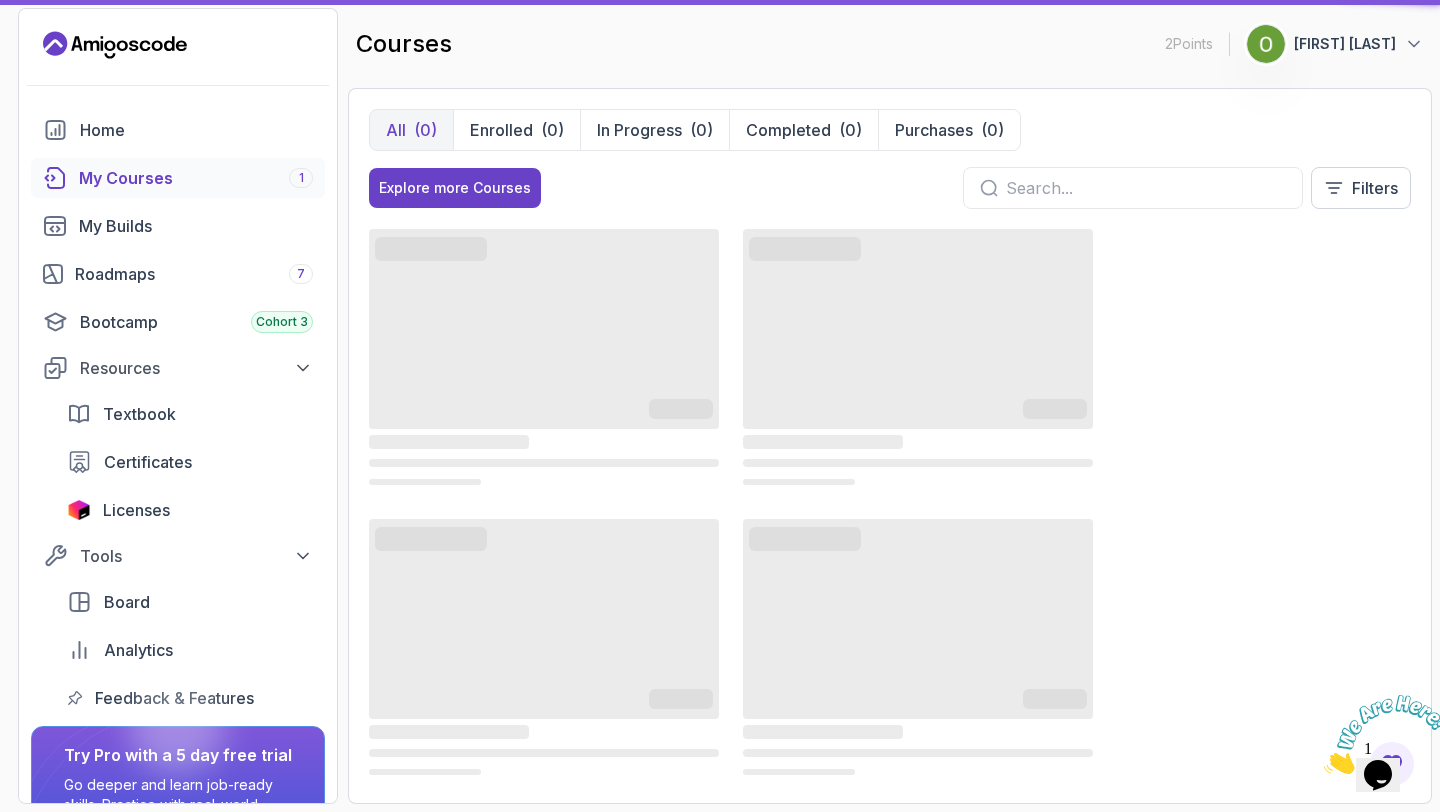 scroll, scrollTop: 0, scrollLeft: 0, axis: both 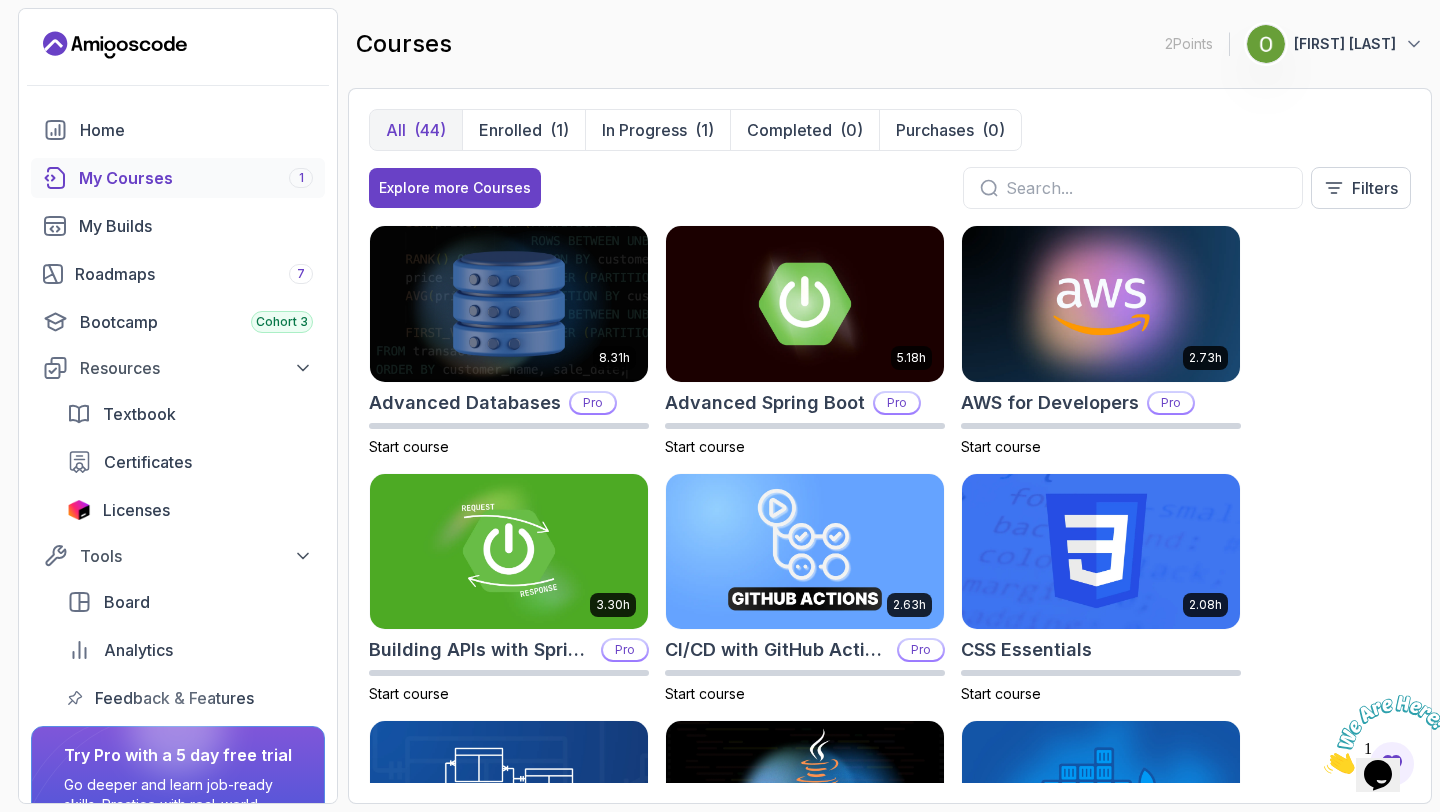 click on "My Courses 1" at bounding box center [196, 178] 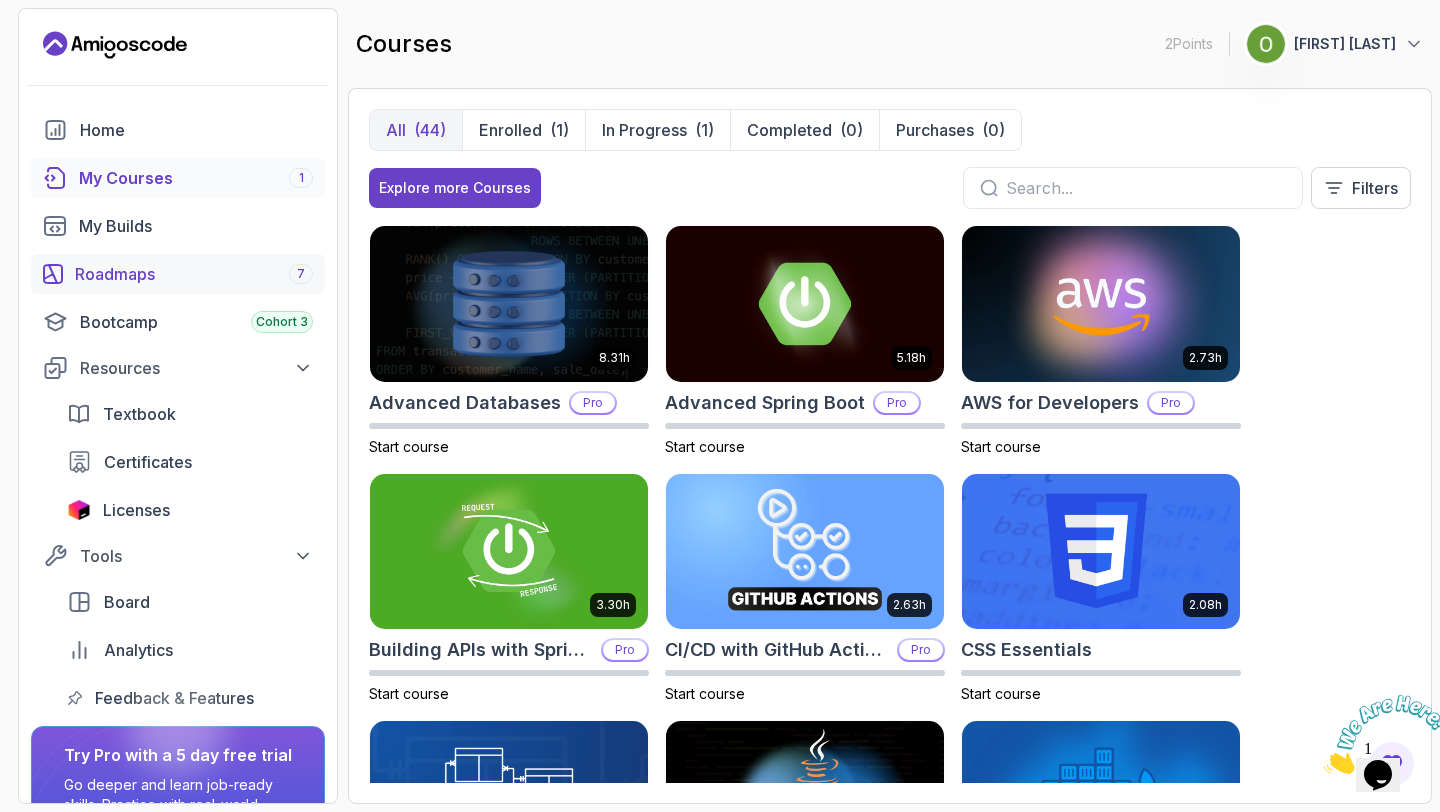click on "Roadmaps 7" at bounding box center (194, 274) 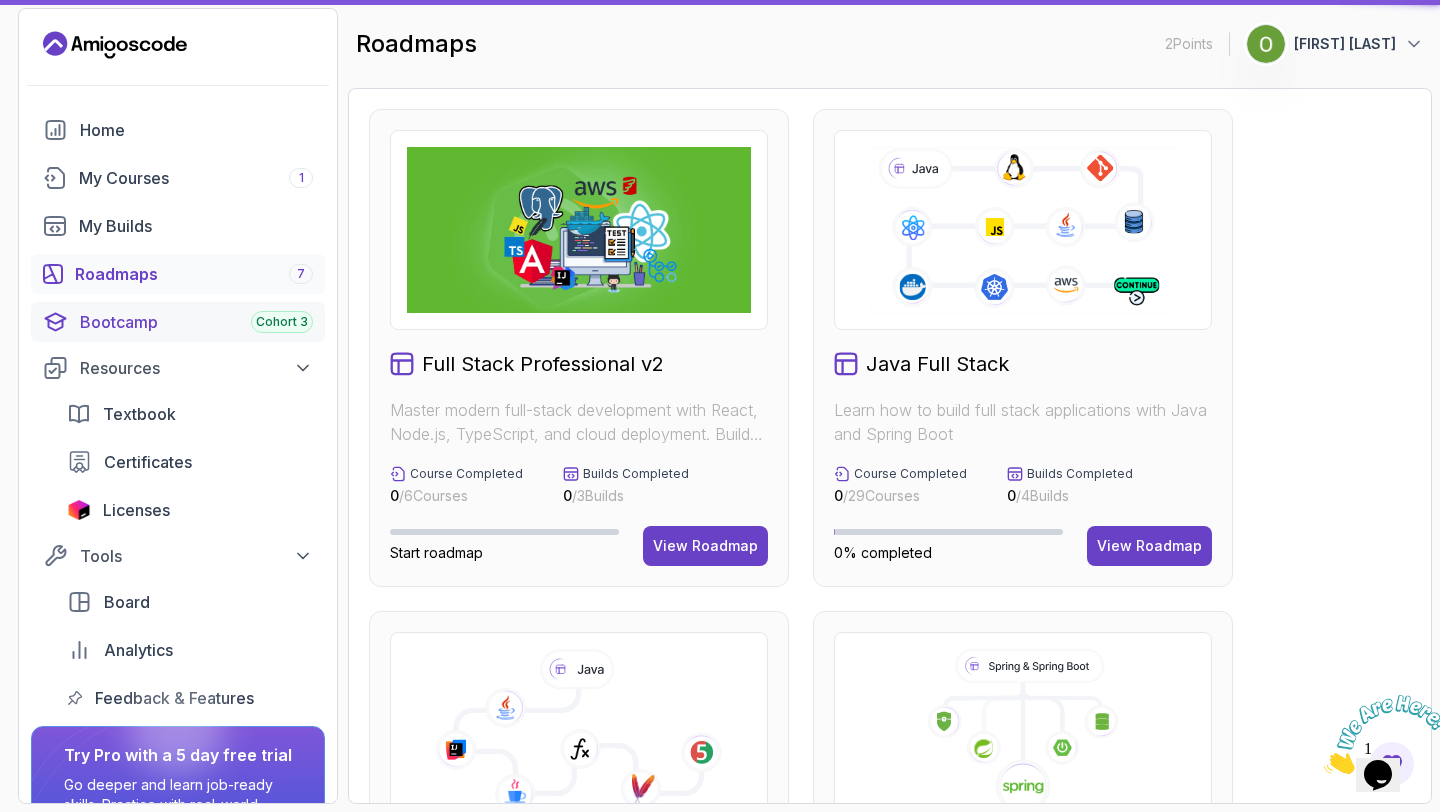 click on "Bootcamp Cohort 3" at bounding box center (196, 322) 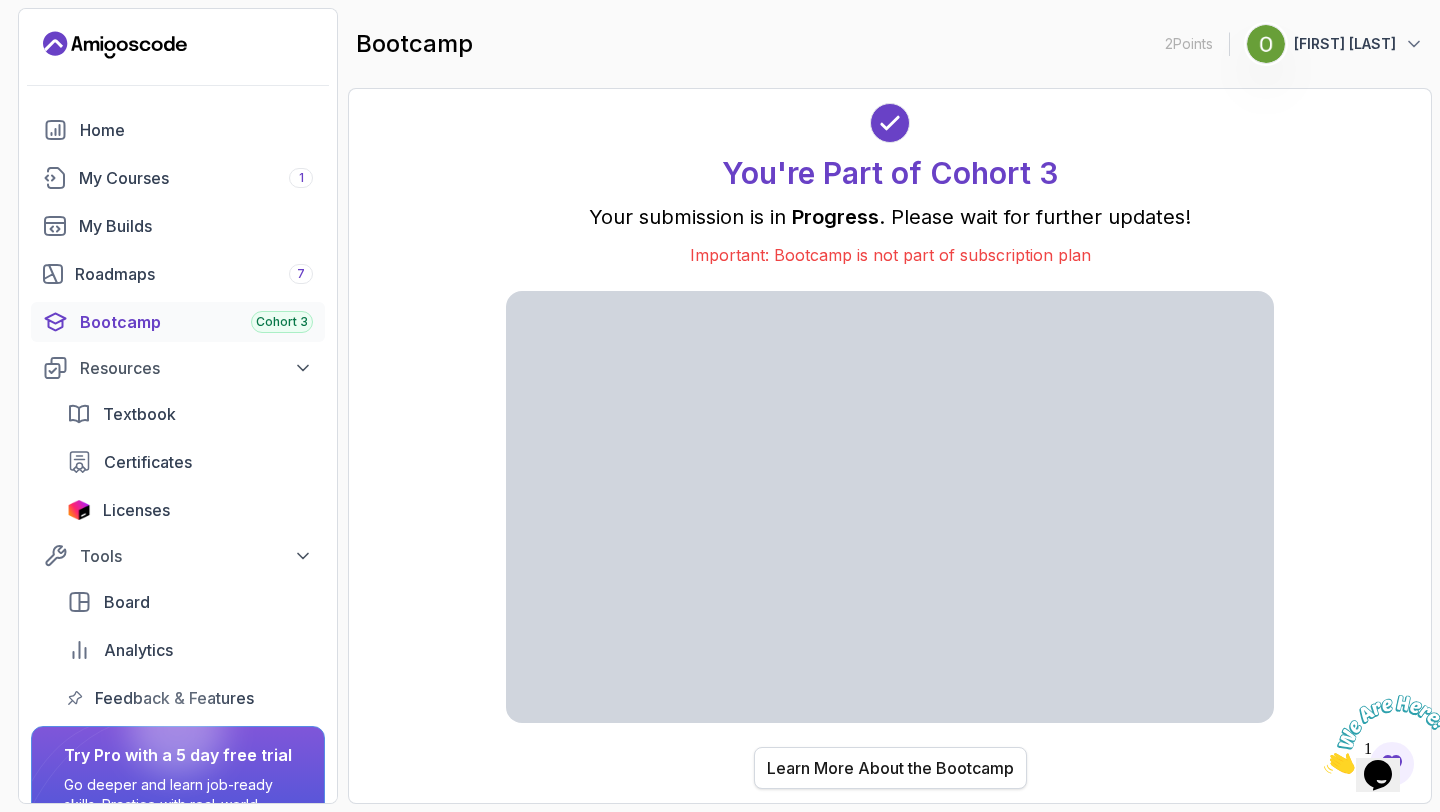 click on "Learn More About the Bootcamp" at bounding box center (890, 768) 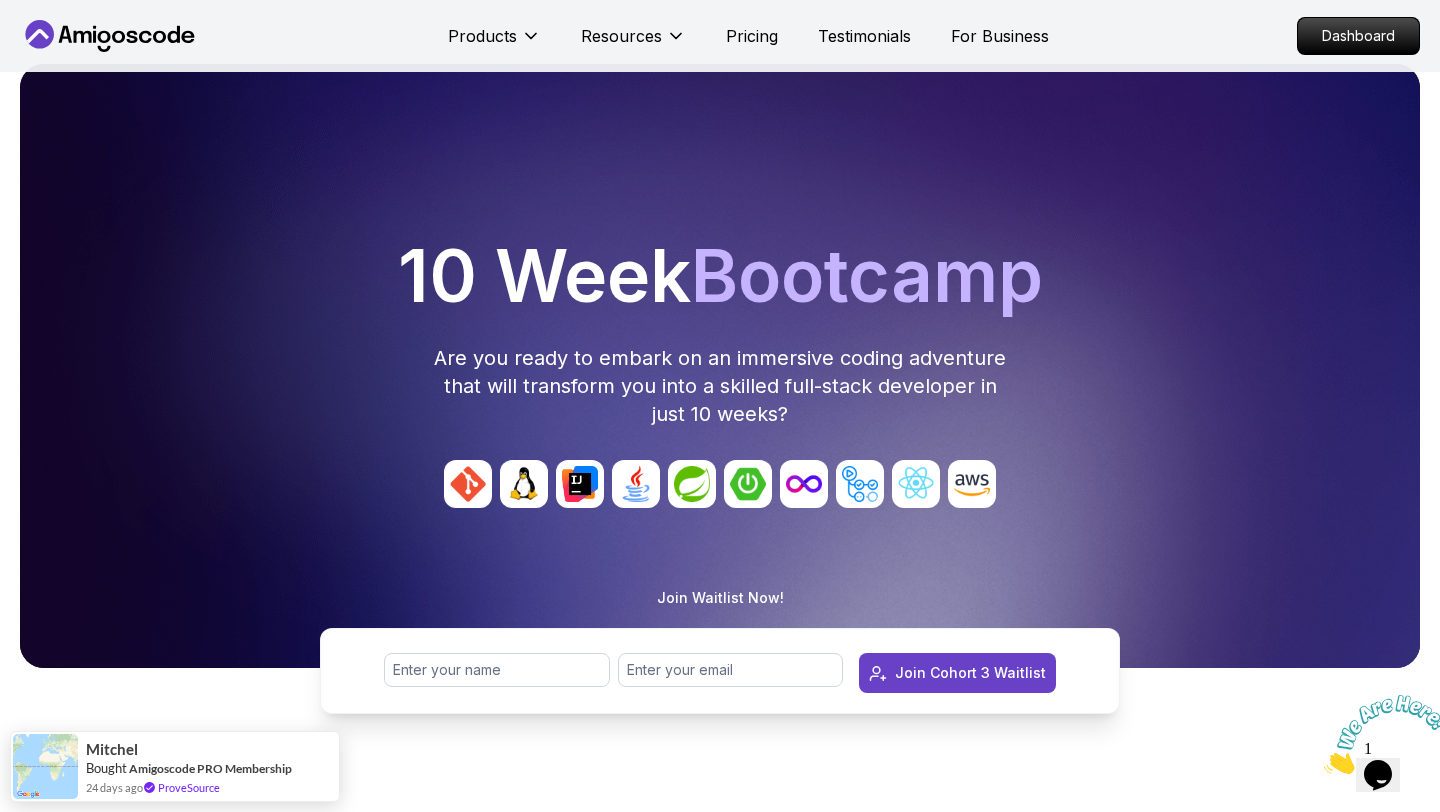 scroll, scrollTop: 309, scrollLeft: 0, axis: vertical 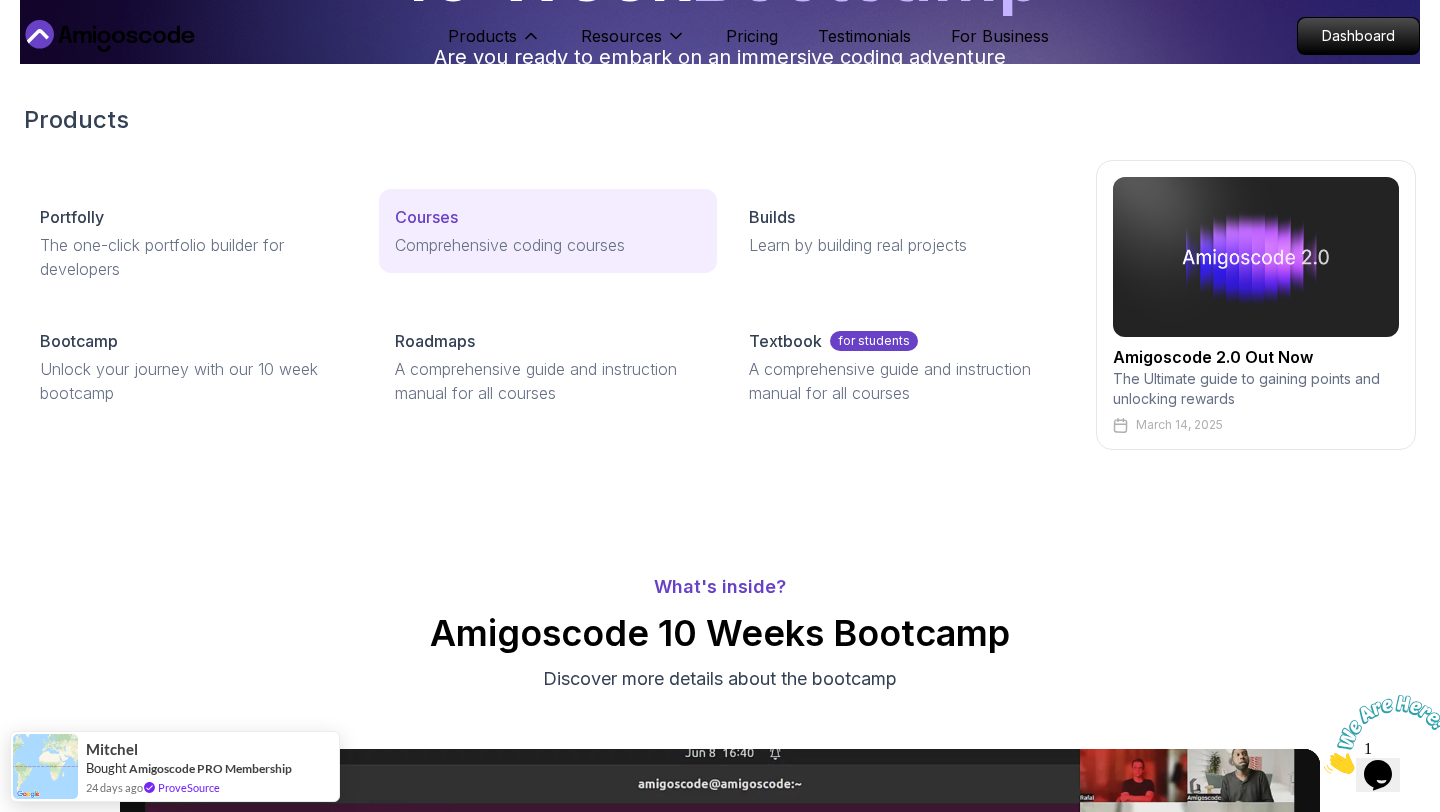 click on "Courses" at bounding box center (426, 217) 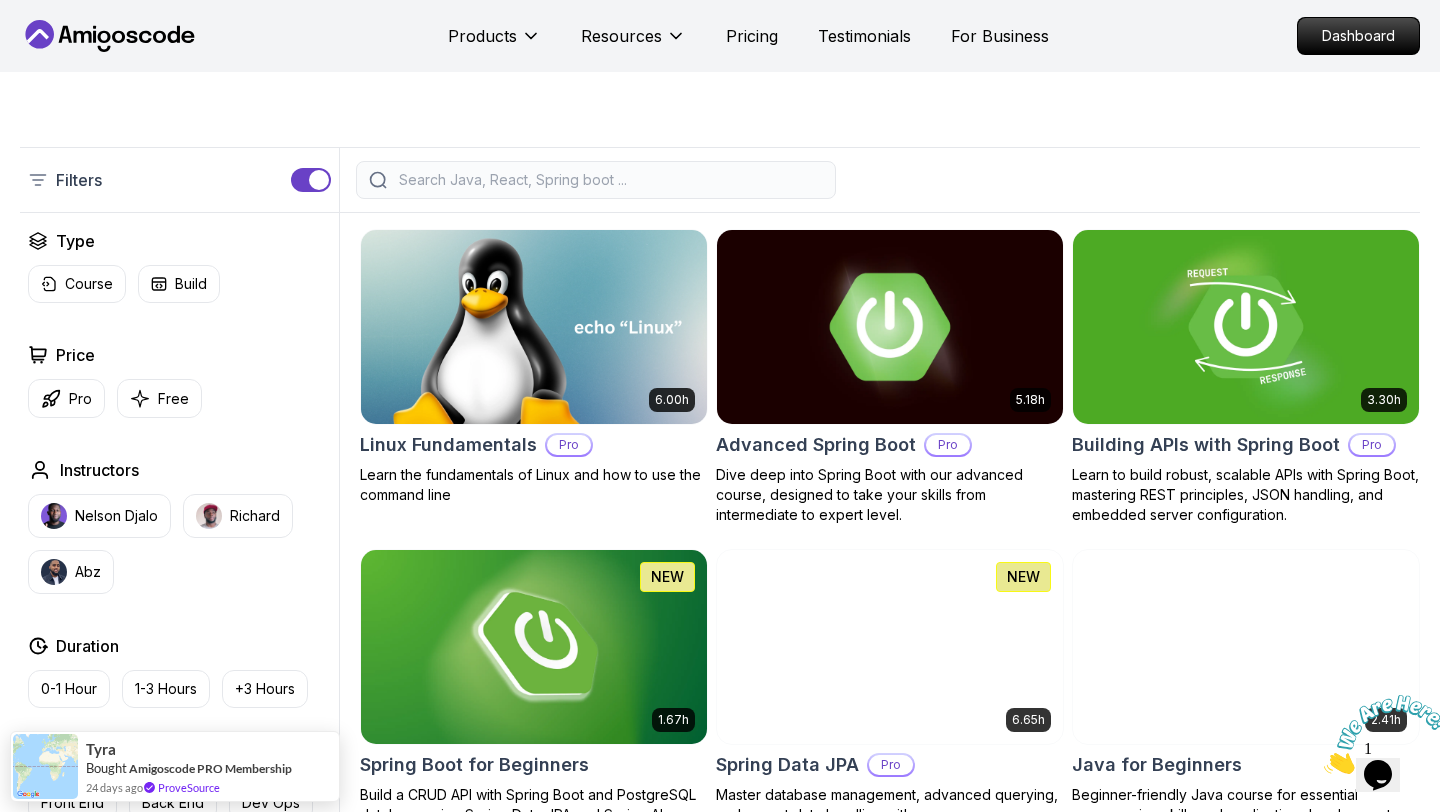 scroll, scrollTop: 369, scrollLeft: 0, axis: vertical 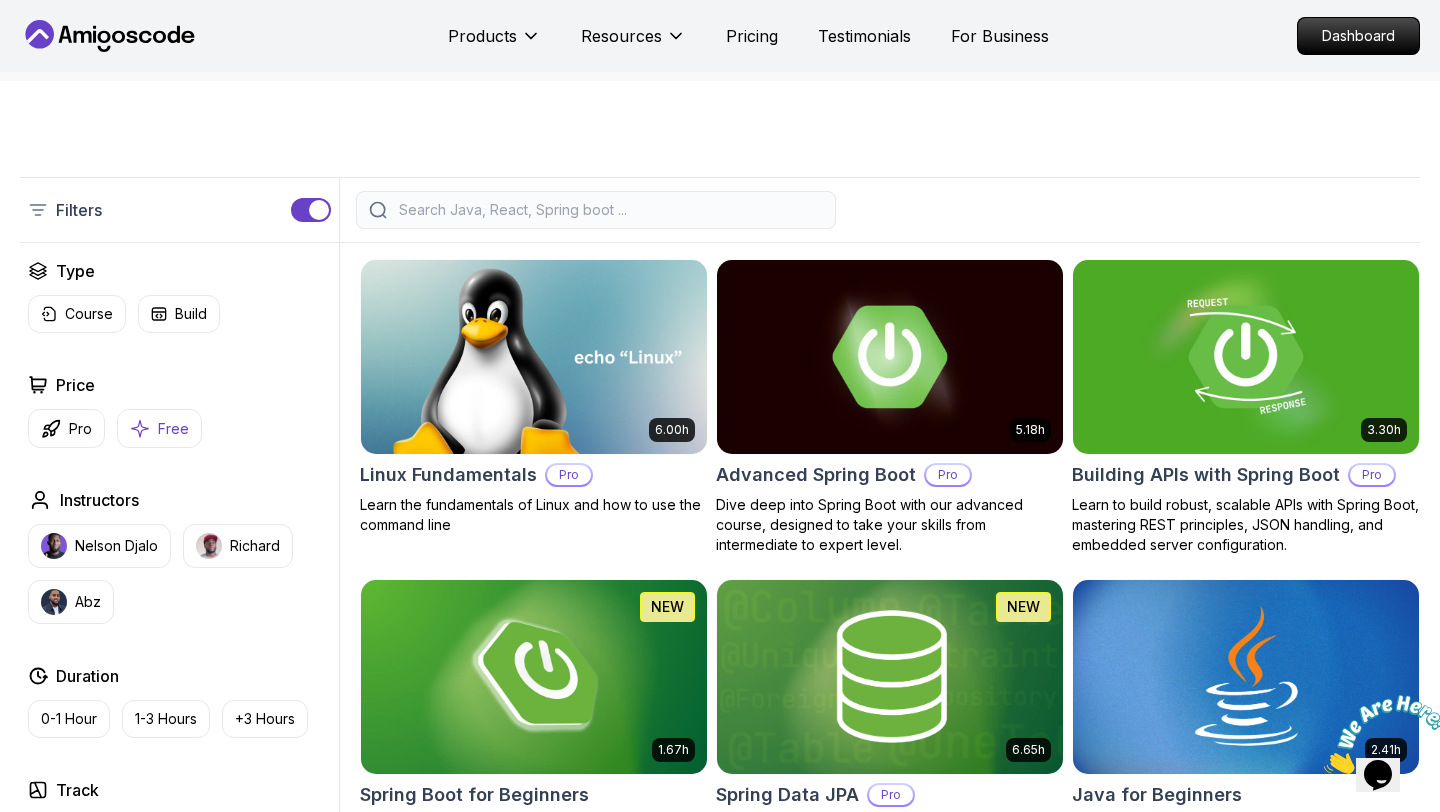 click on "Free" at bounding box center (159, 428) 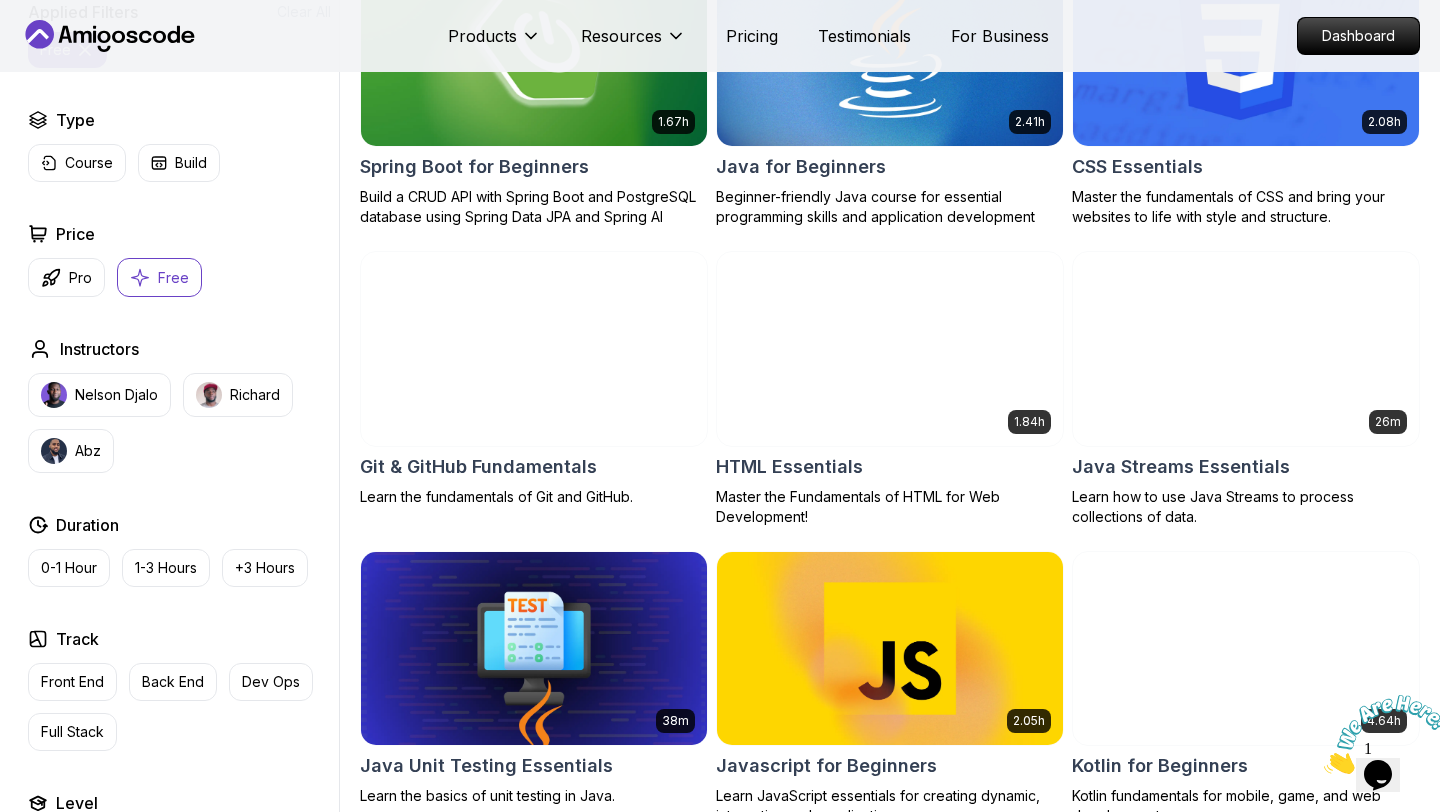 scroll, scrollTop: 678, scrollLeft: 0, axis: vertical 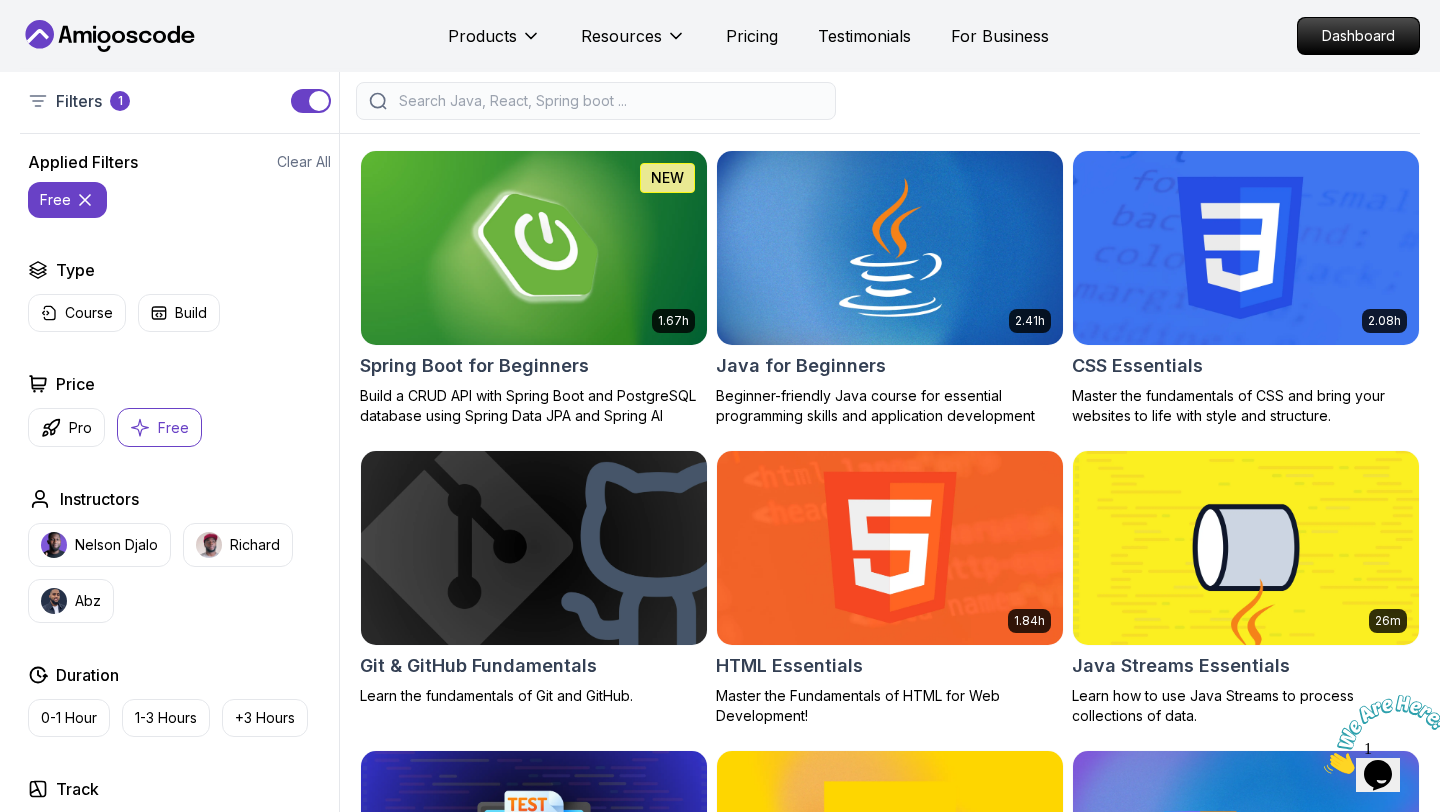 click on "Free" at bounding box center [159, 427] 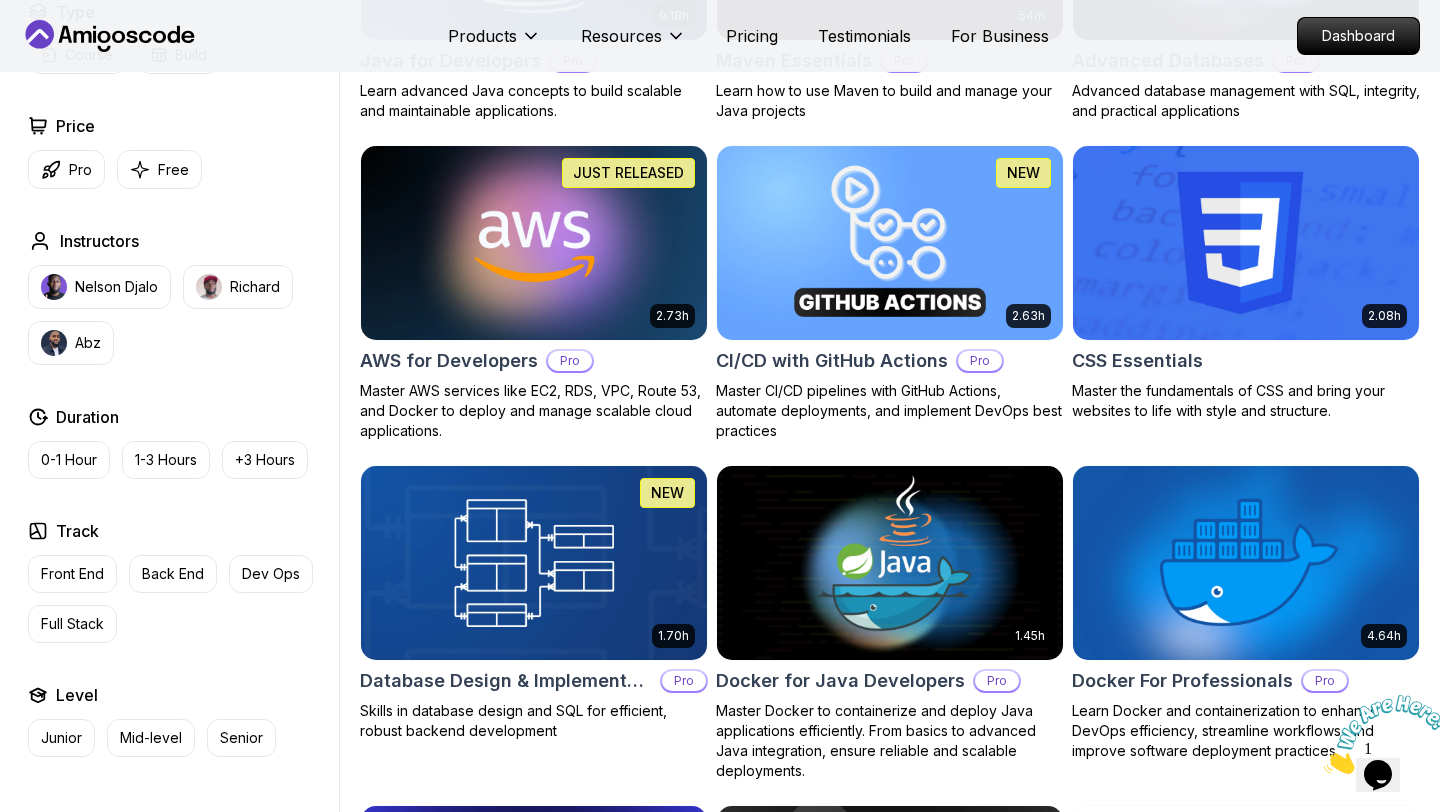 scroll, scrollTop: 1678, scrollLeft: 0, axis: vertical 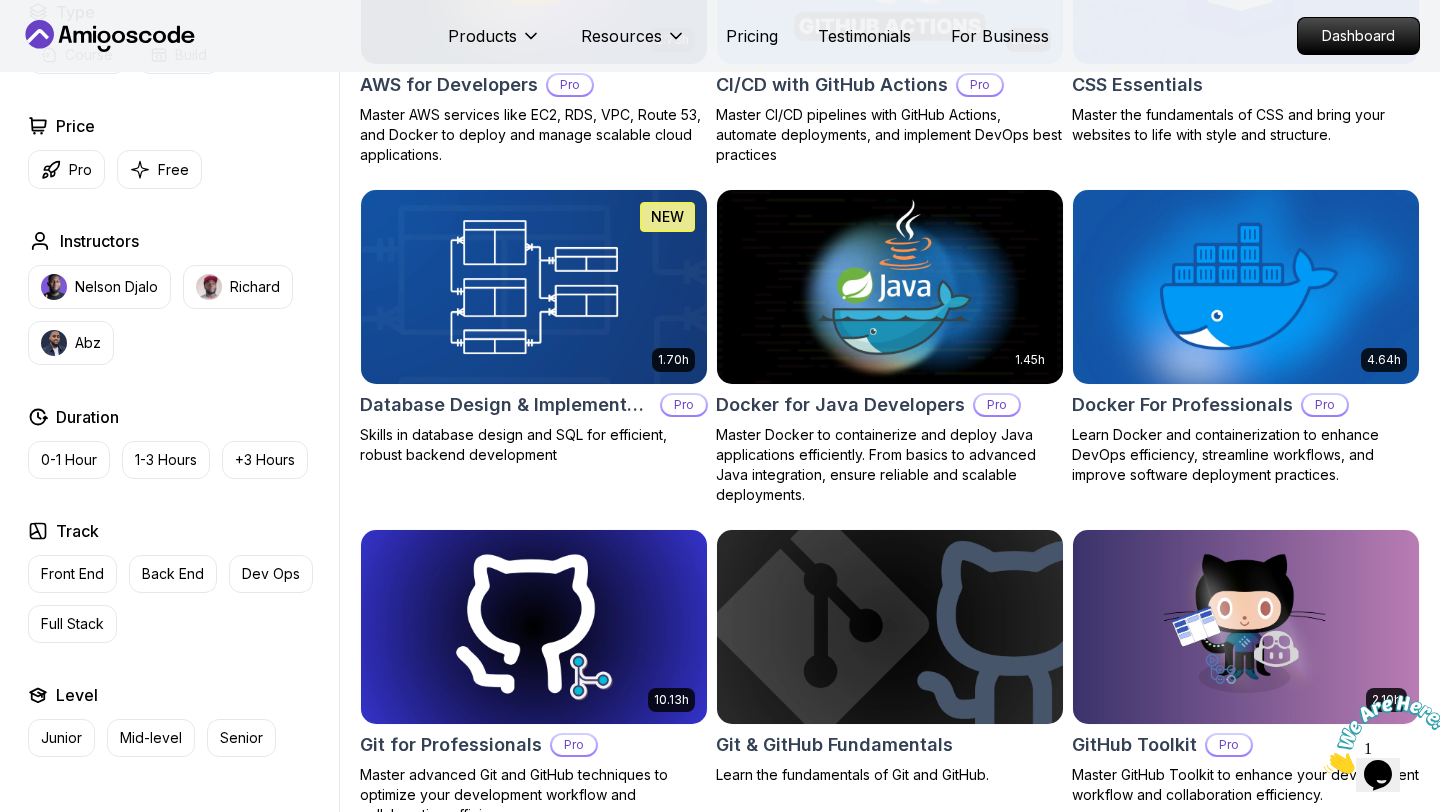 click on "Database Design & Implementation" at bounding box center (506, 405) 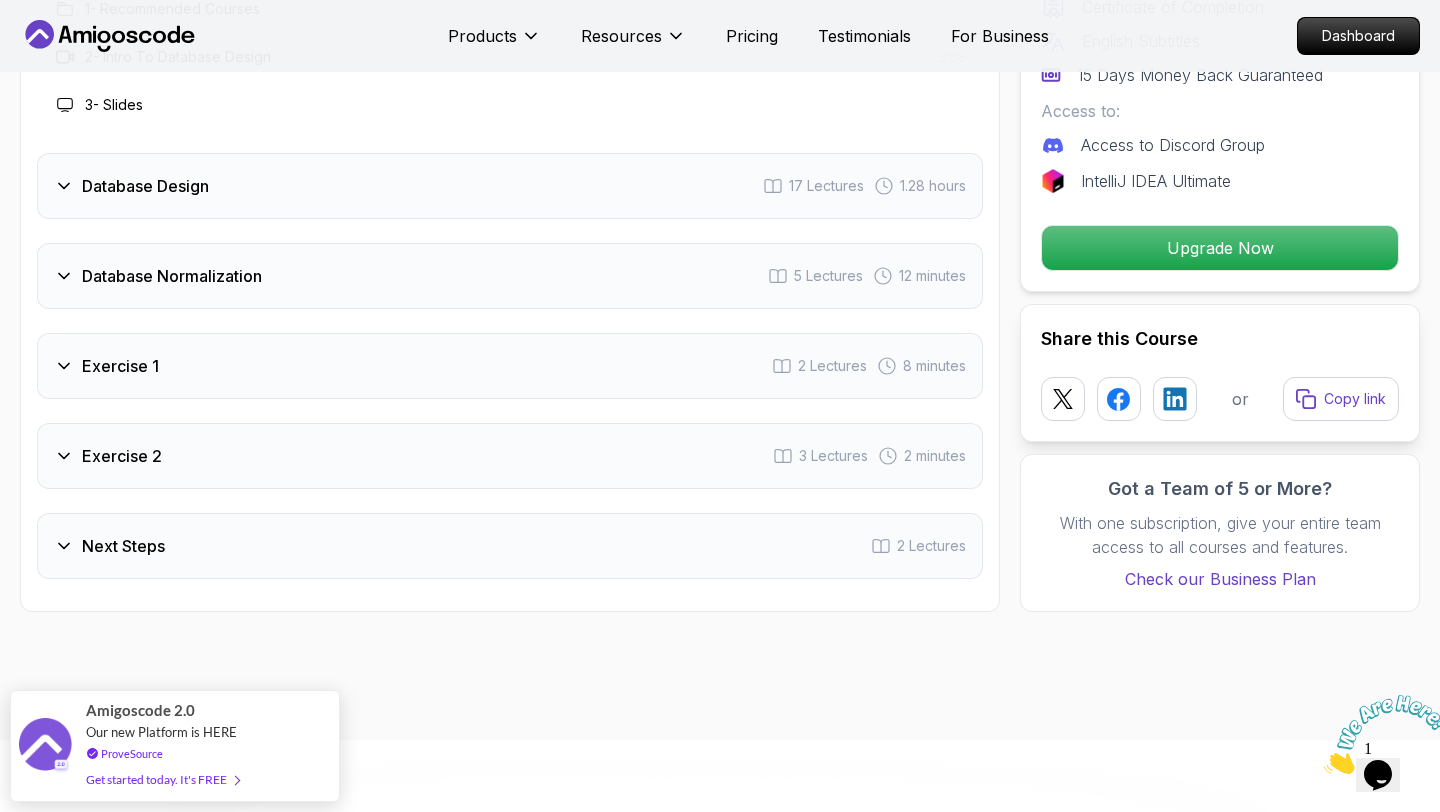 scroll, scrollTop: 3423, scrollLeft: 0, axis: vertical 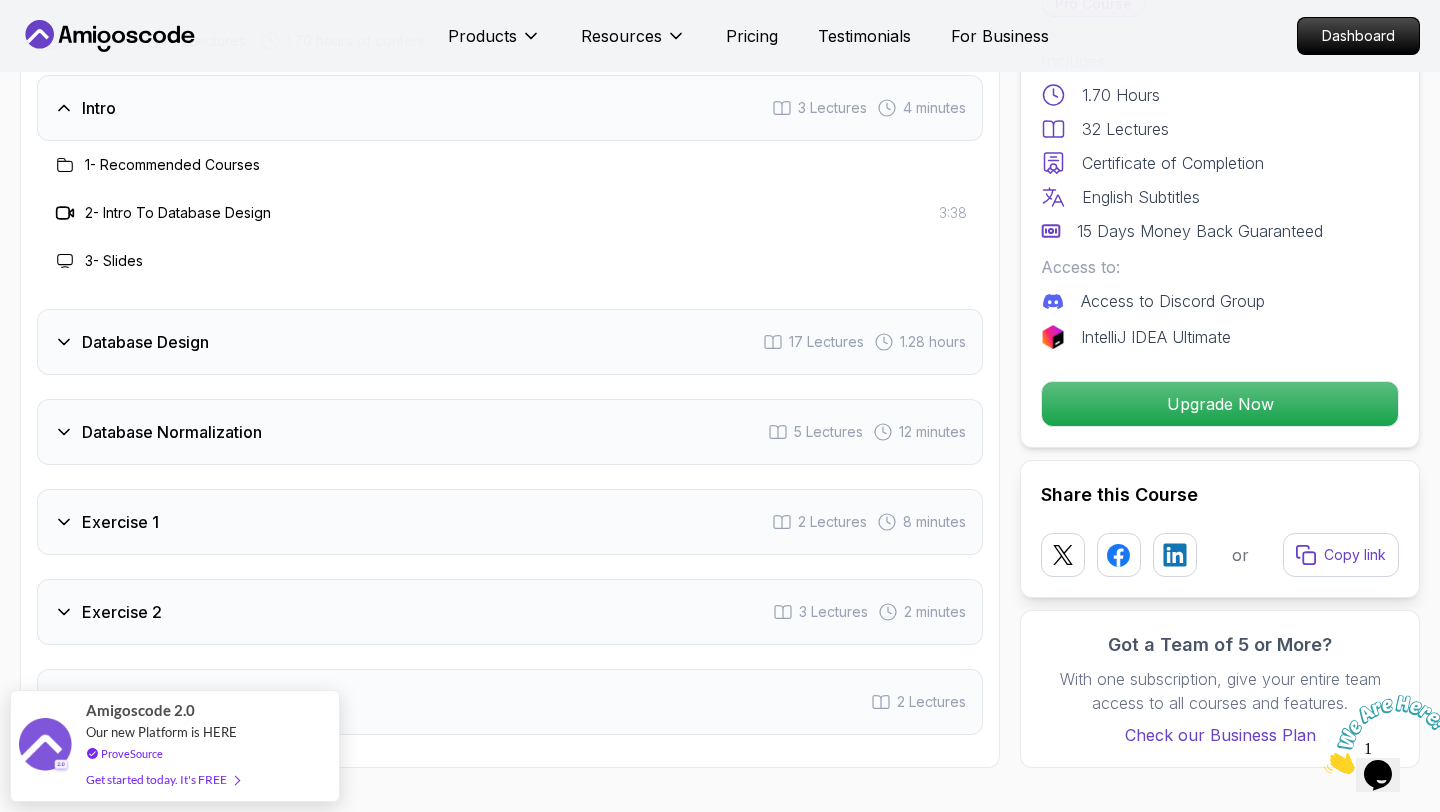 click 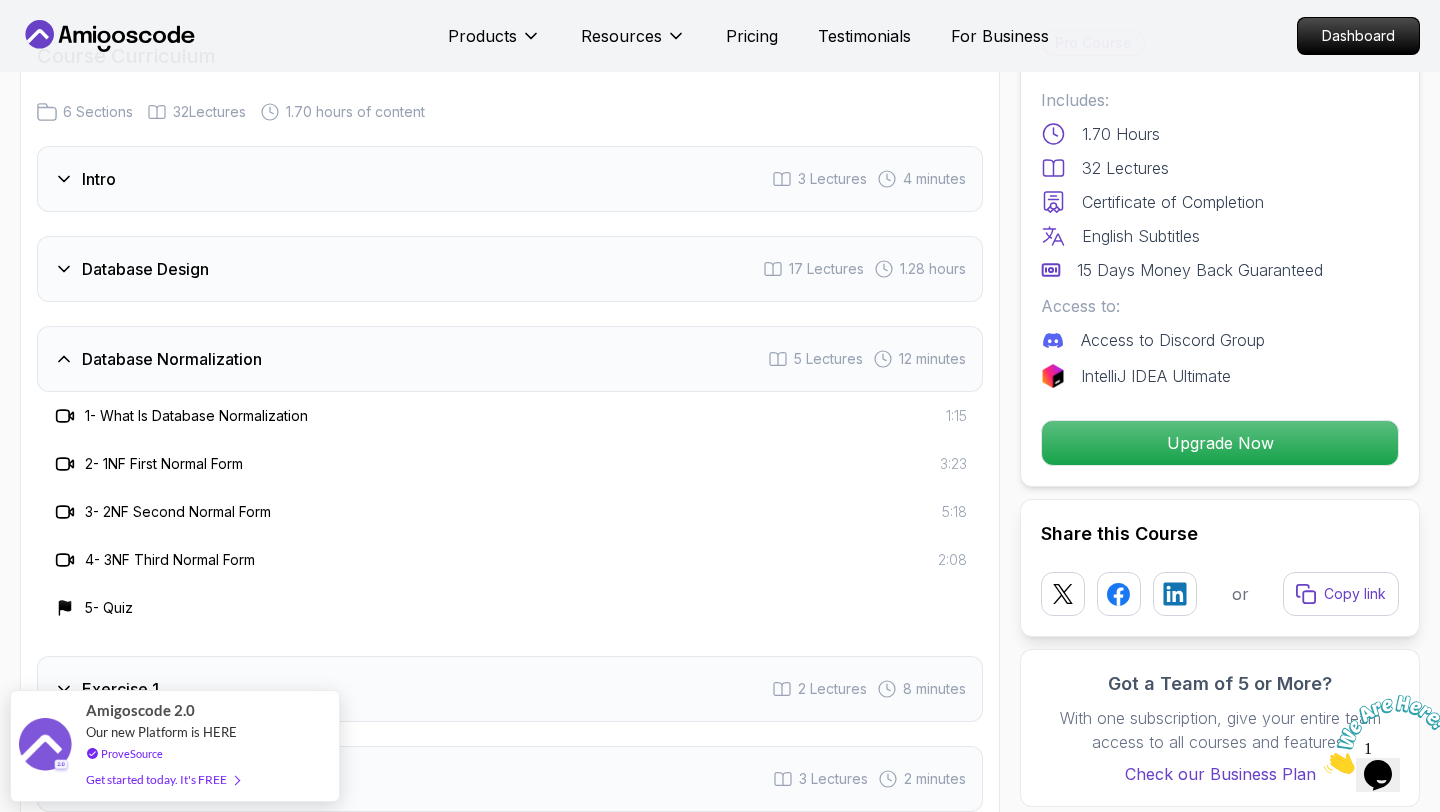 scroll, scrollTop: 3347, scrollLeft: 0, axis: vertical 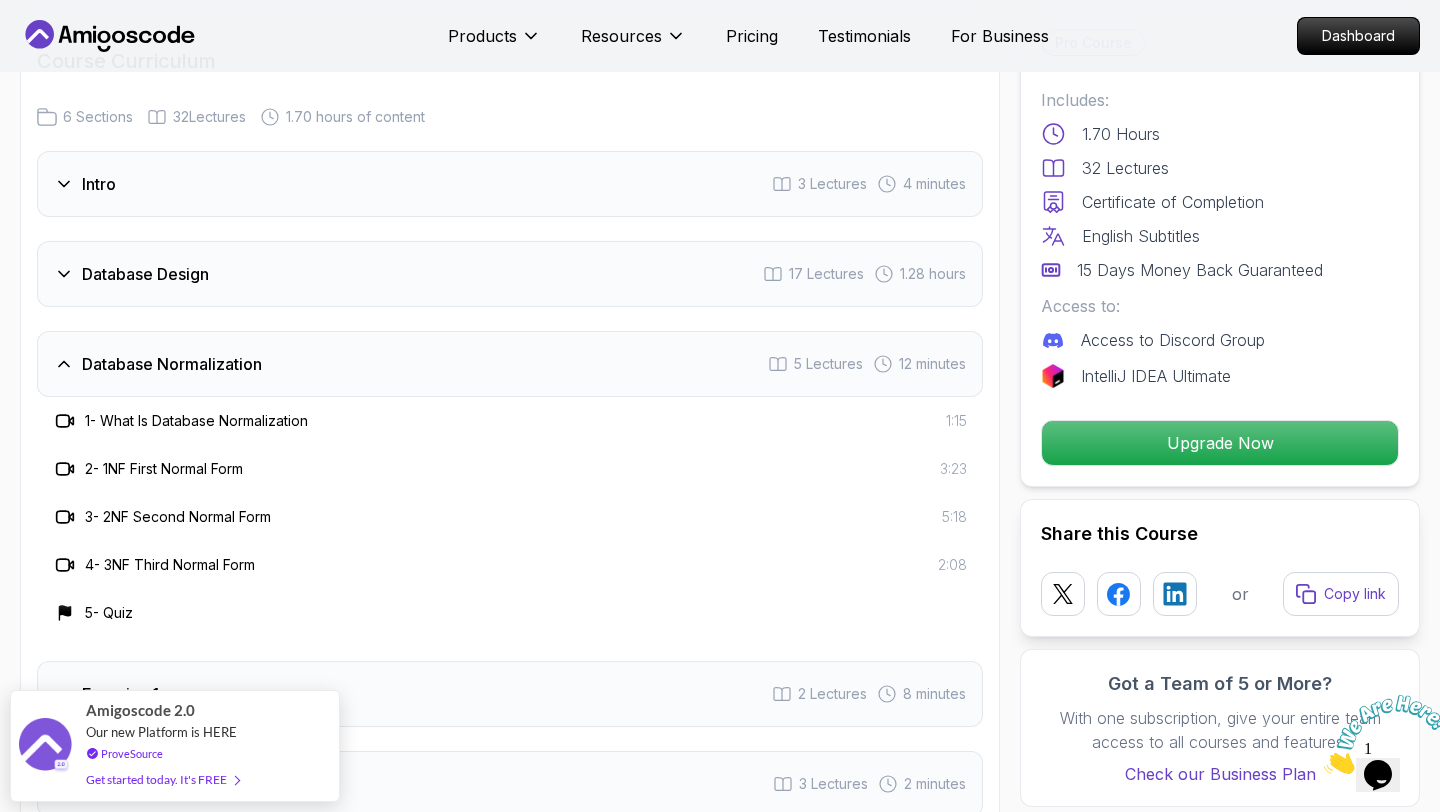 click 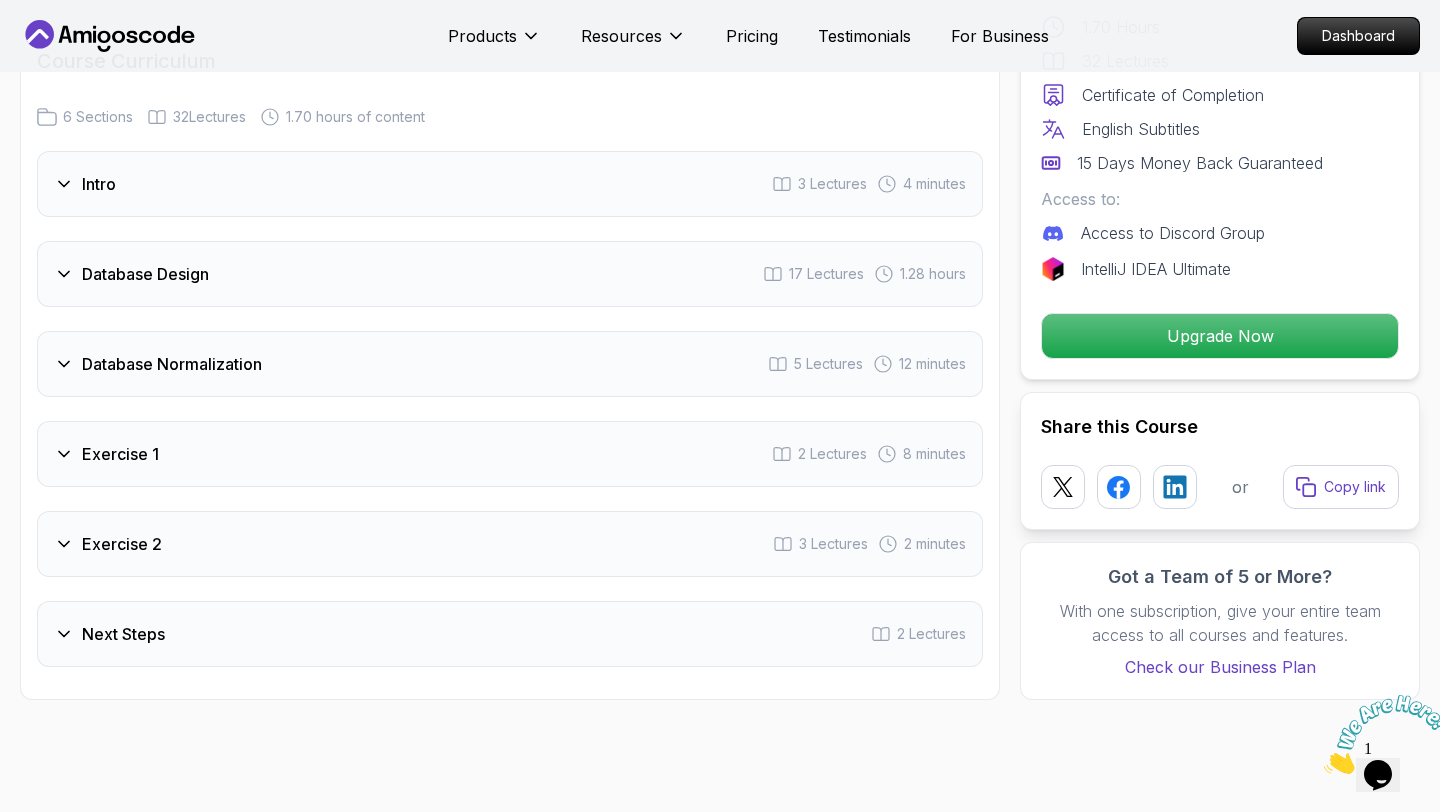 click on "Database Design 17   Lectures     1.28 hours" at bounding box center [510, 274] 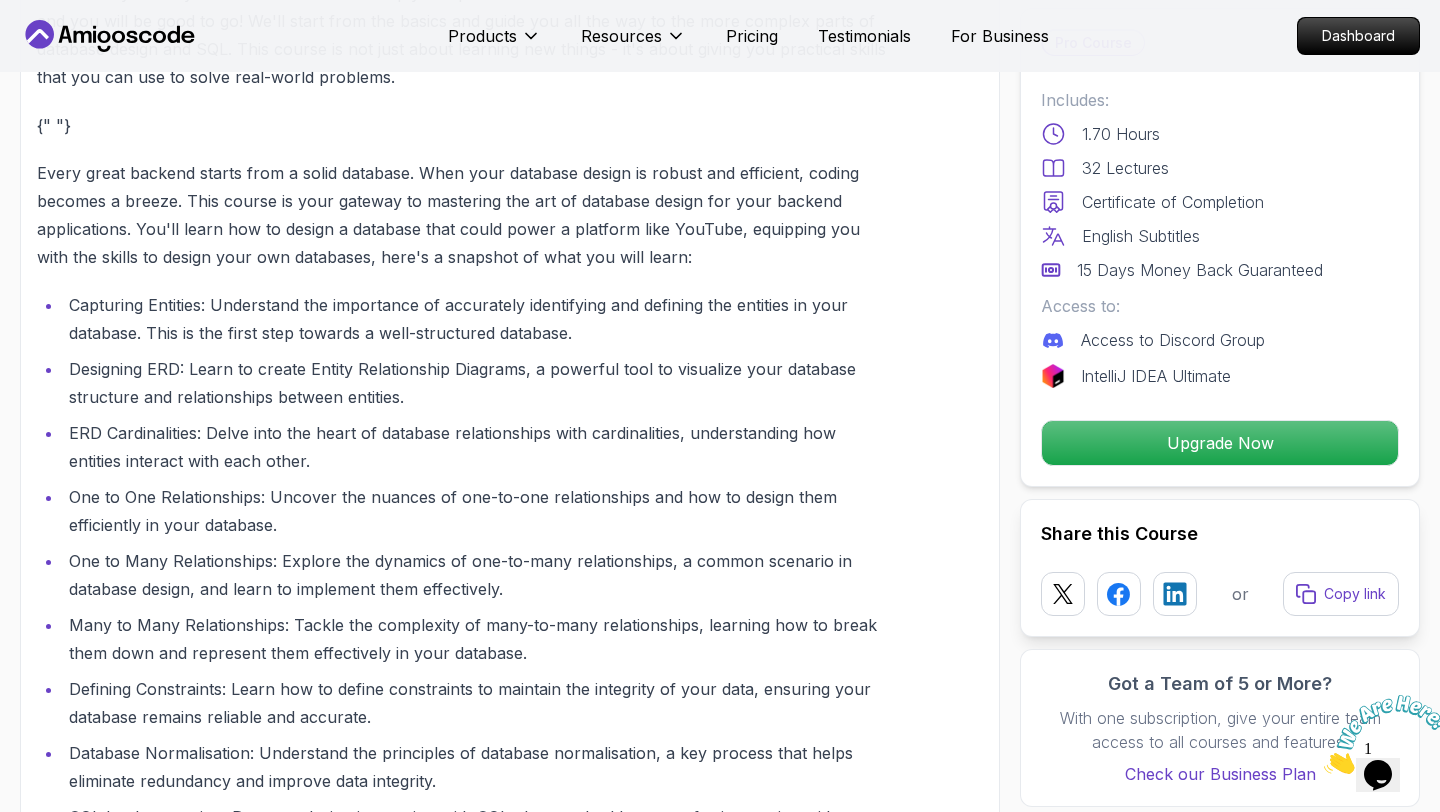 scroll, scrollTop: 1935, scrollLeft: 0, axis: vertical 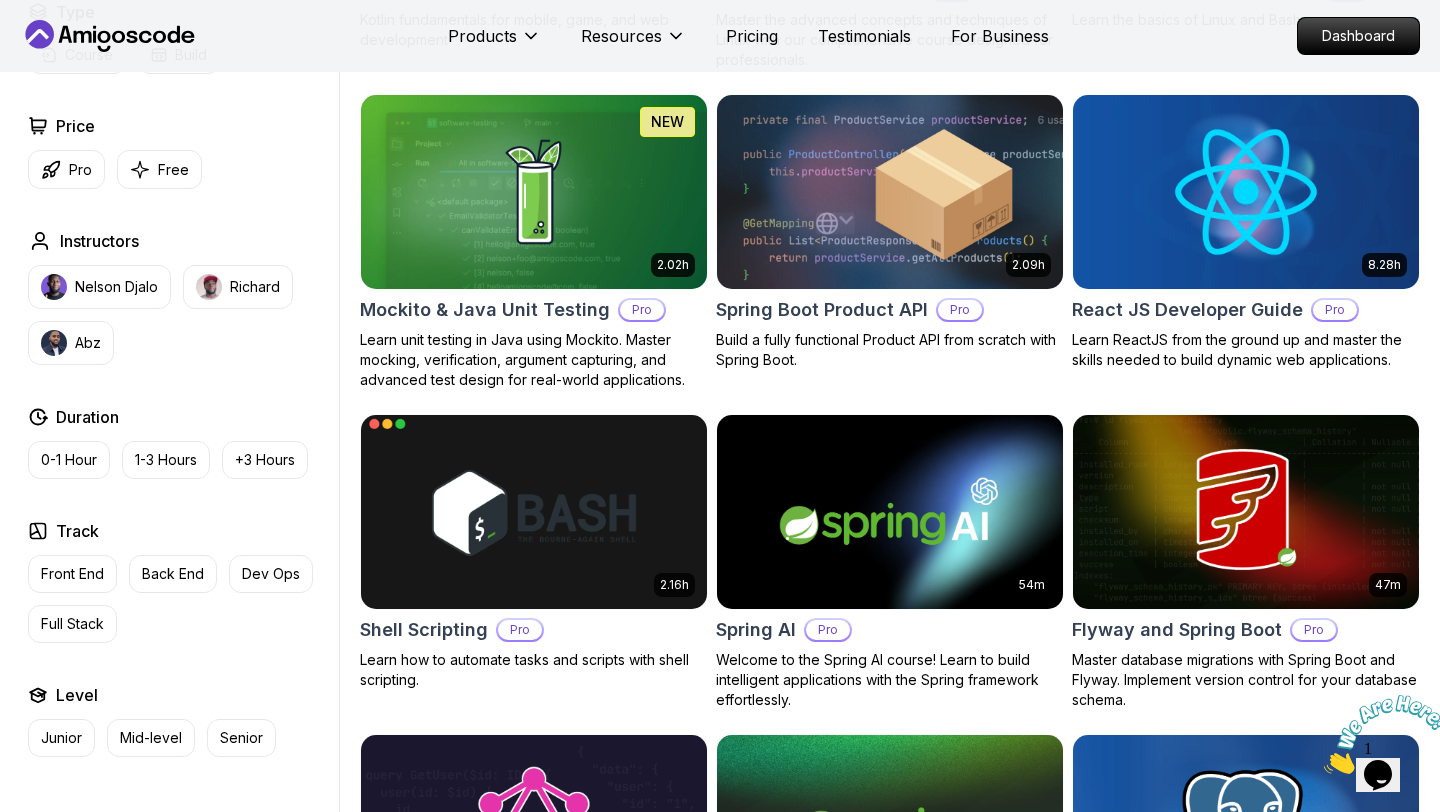 click at bounding box center (533, 511) 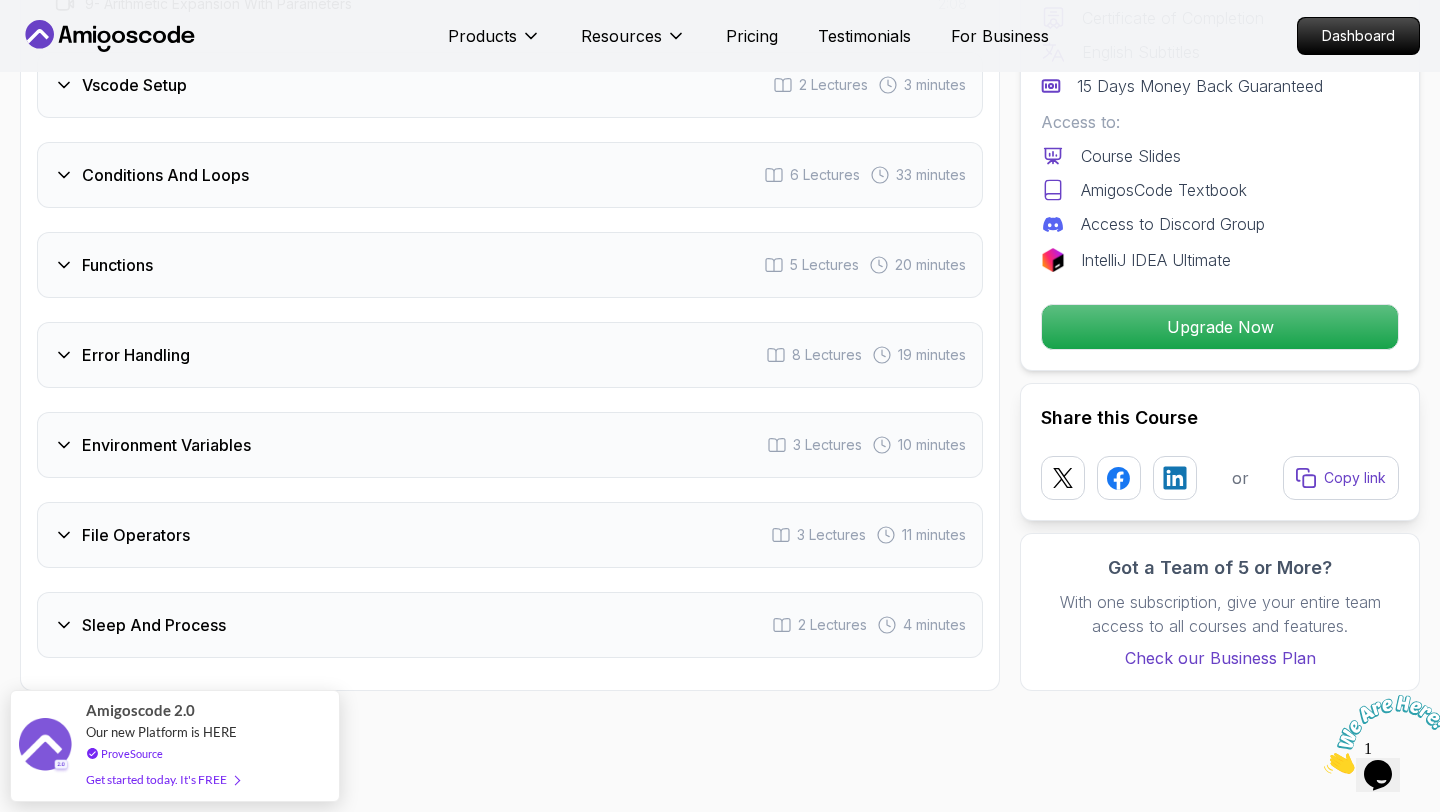 scroll, scrollTop: 3749, scrollLeft: 0, axis: vertical 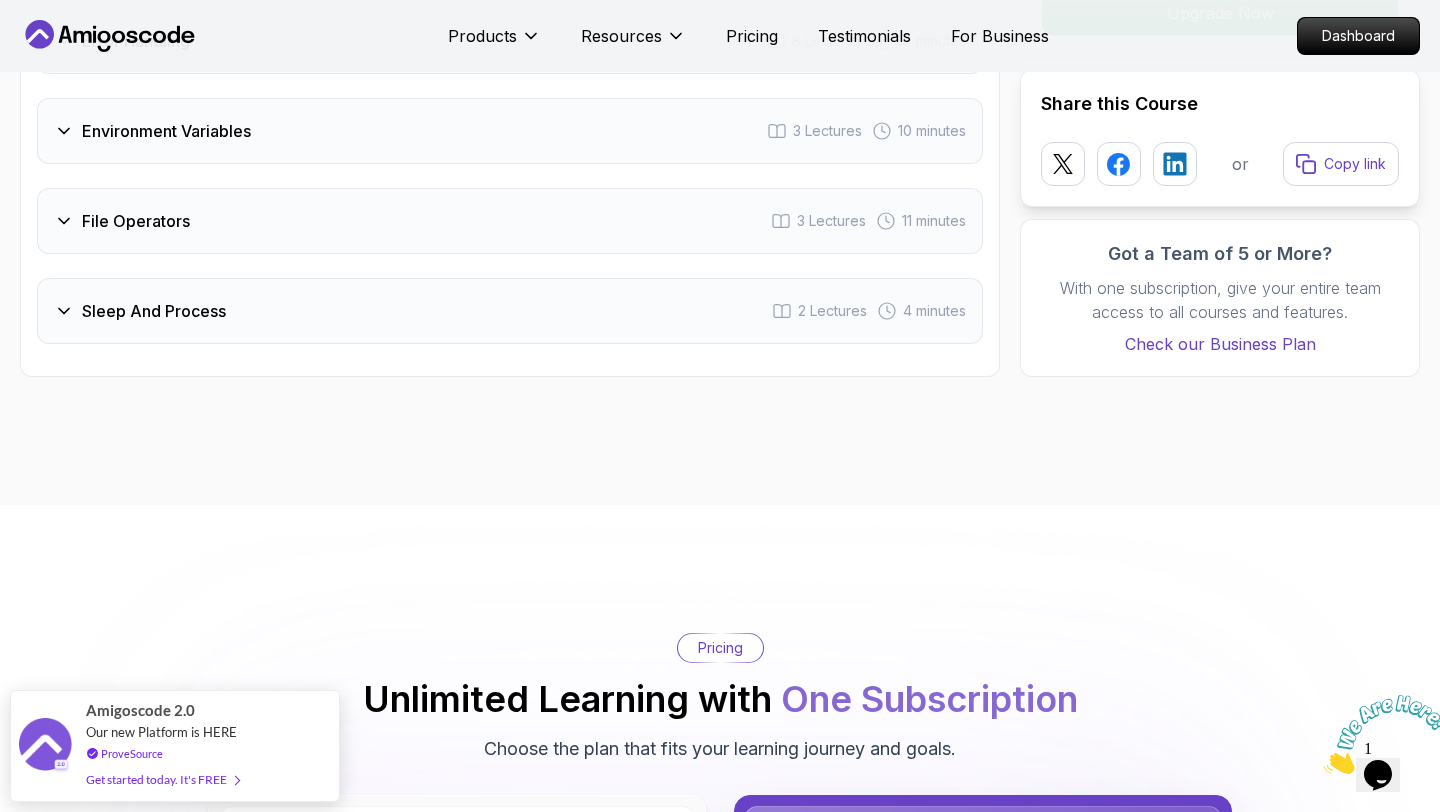 click 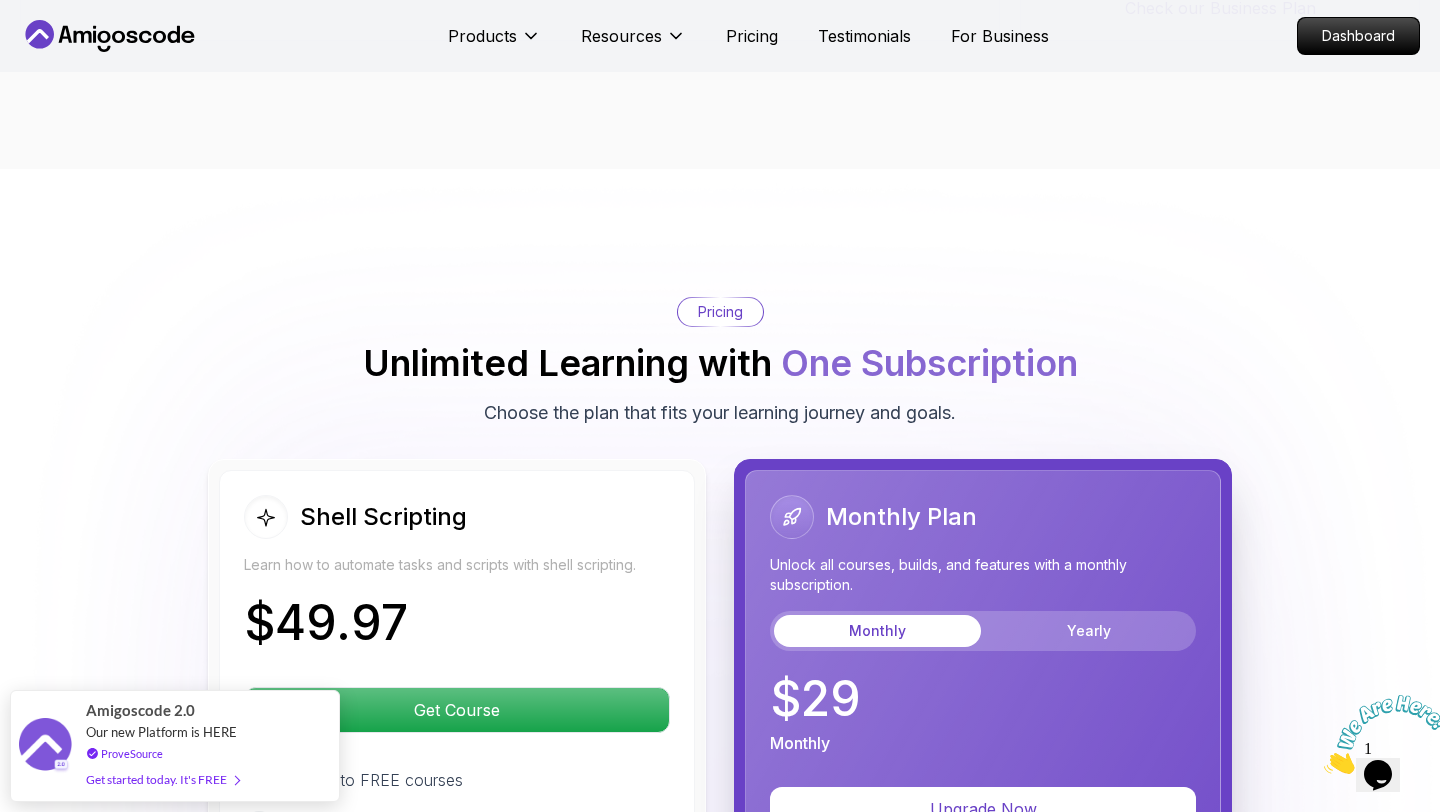 scroll, scrollTop: 3317, scrollLeft: 0, axis: vertical 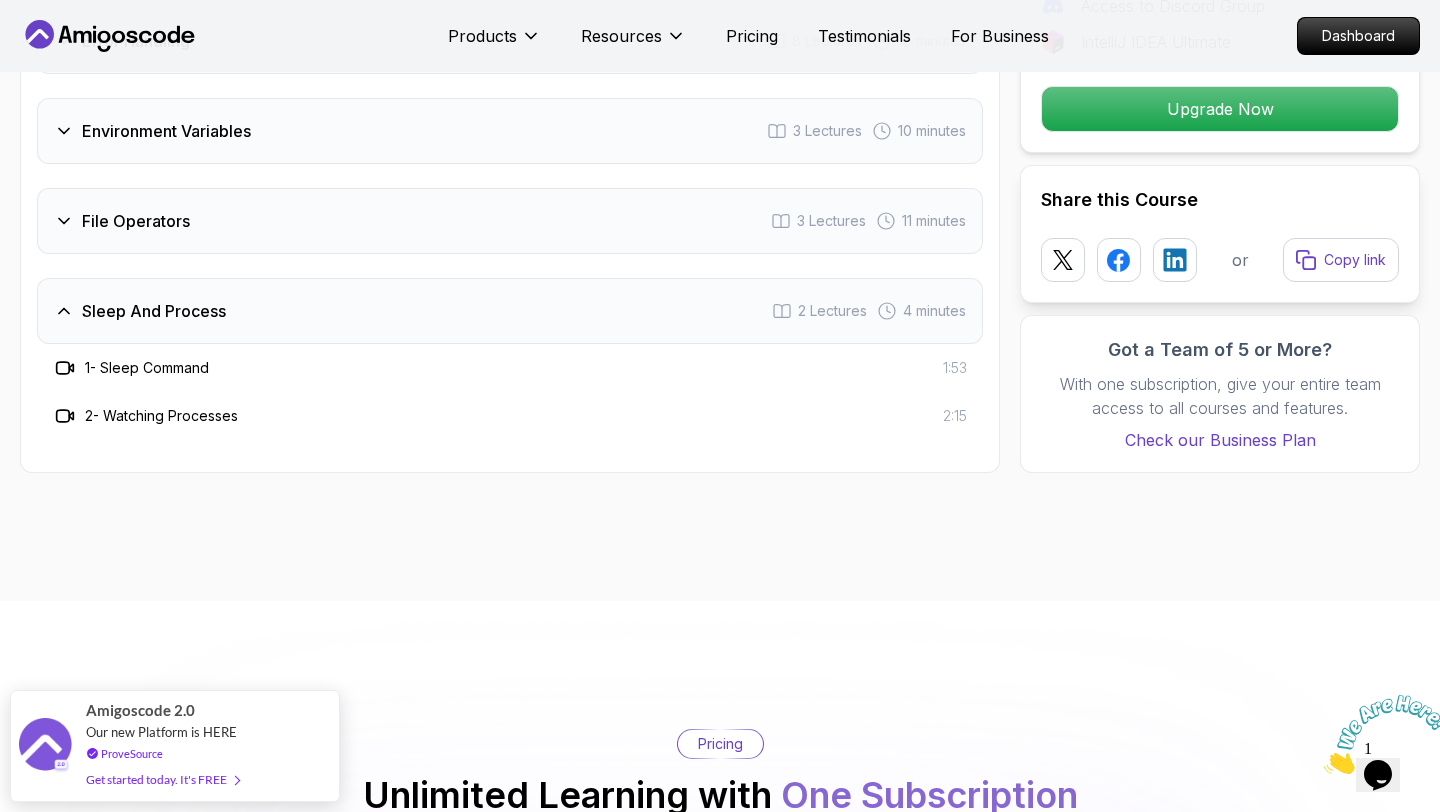 click 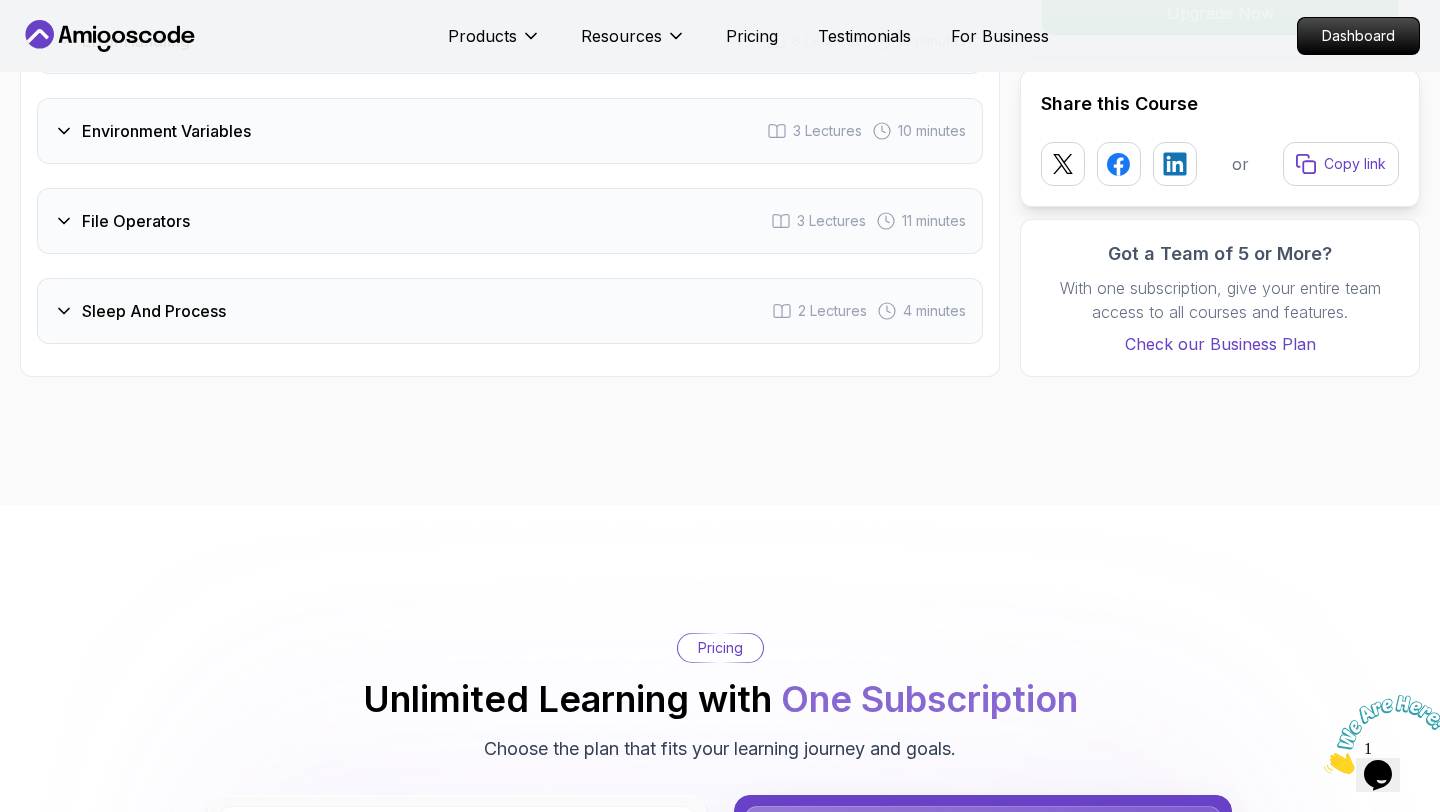 click on "File Operators" at bounding box center [122, 221] 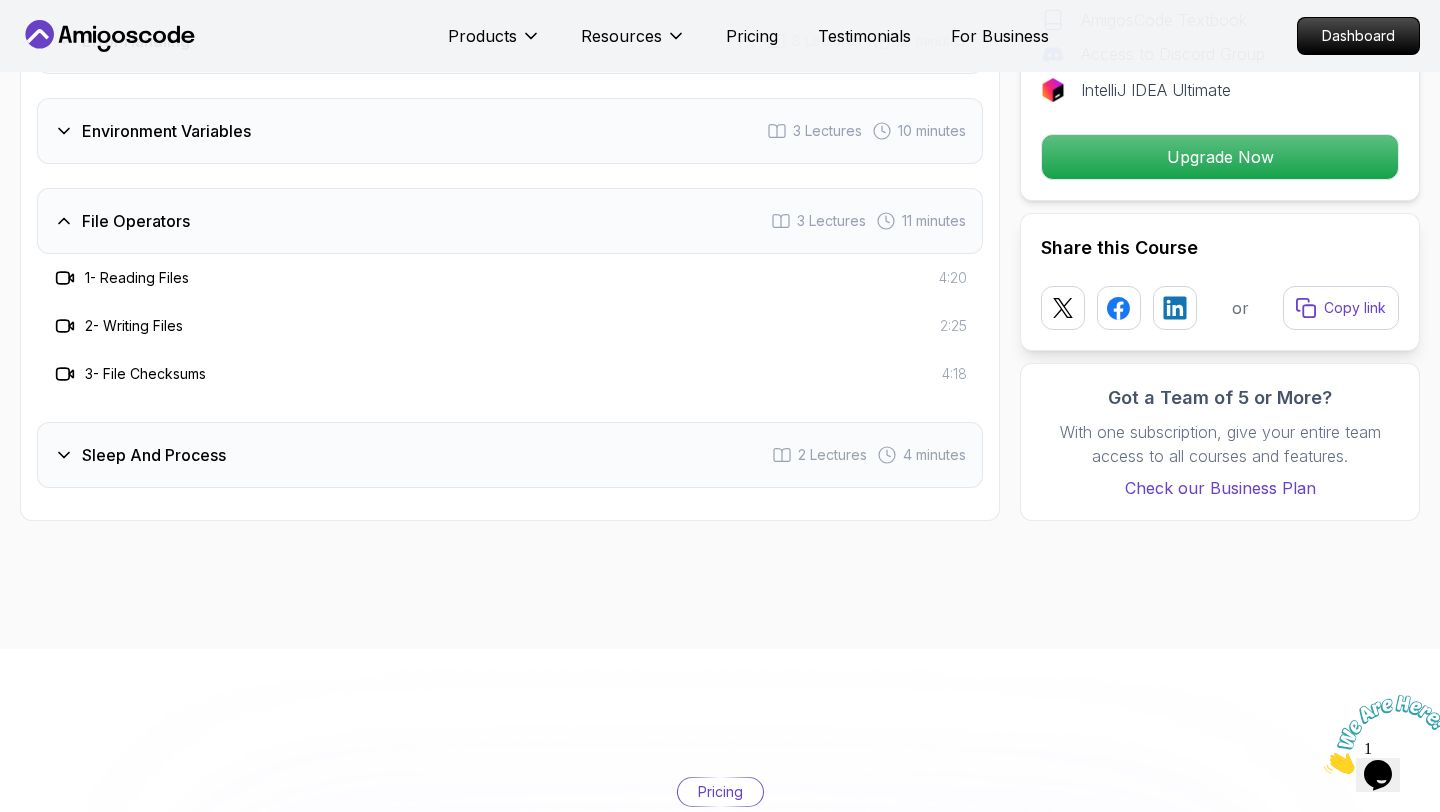click on "File Operators" at bounding box center (122, 221) 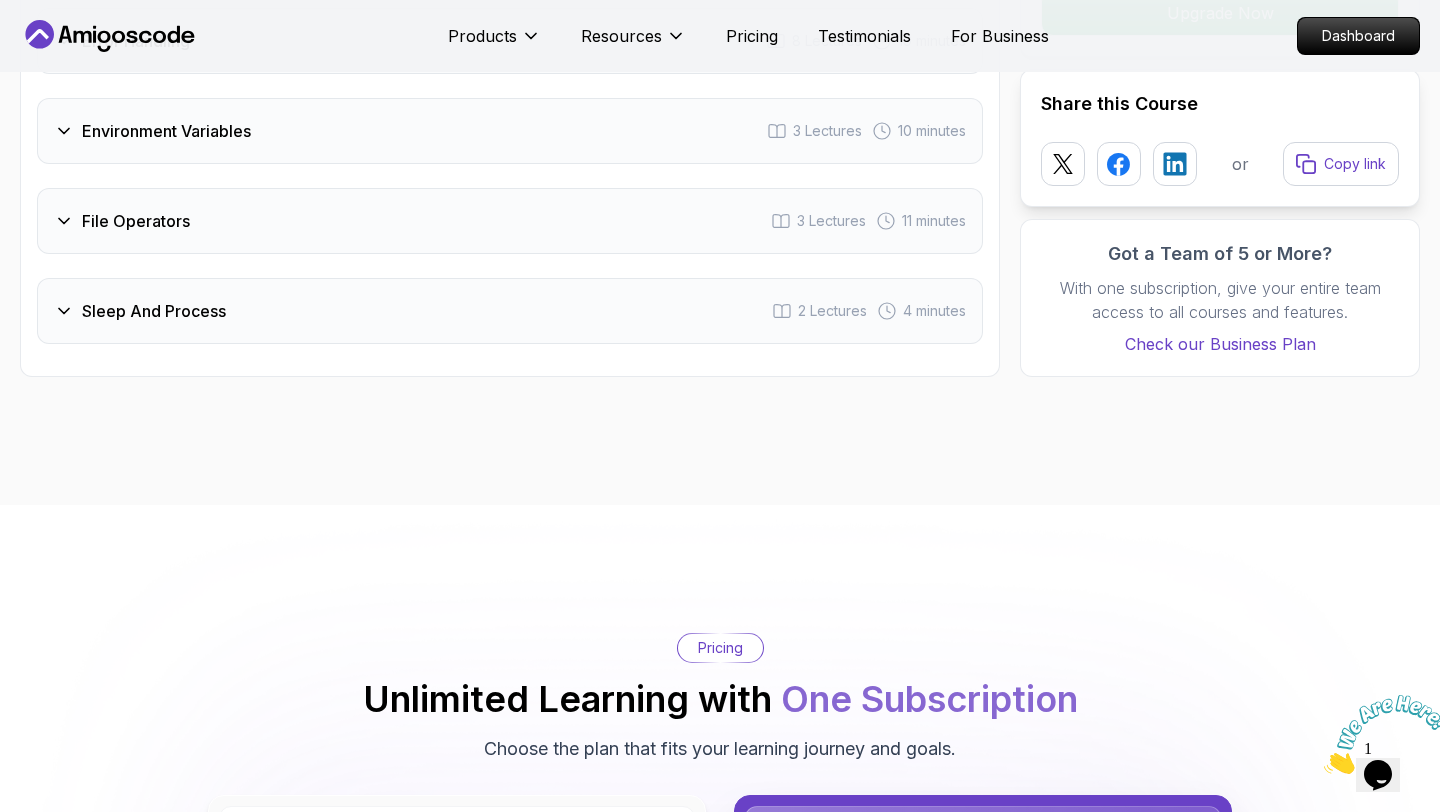 click 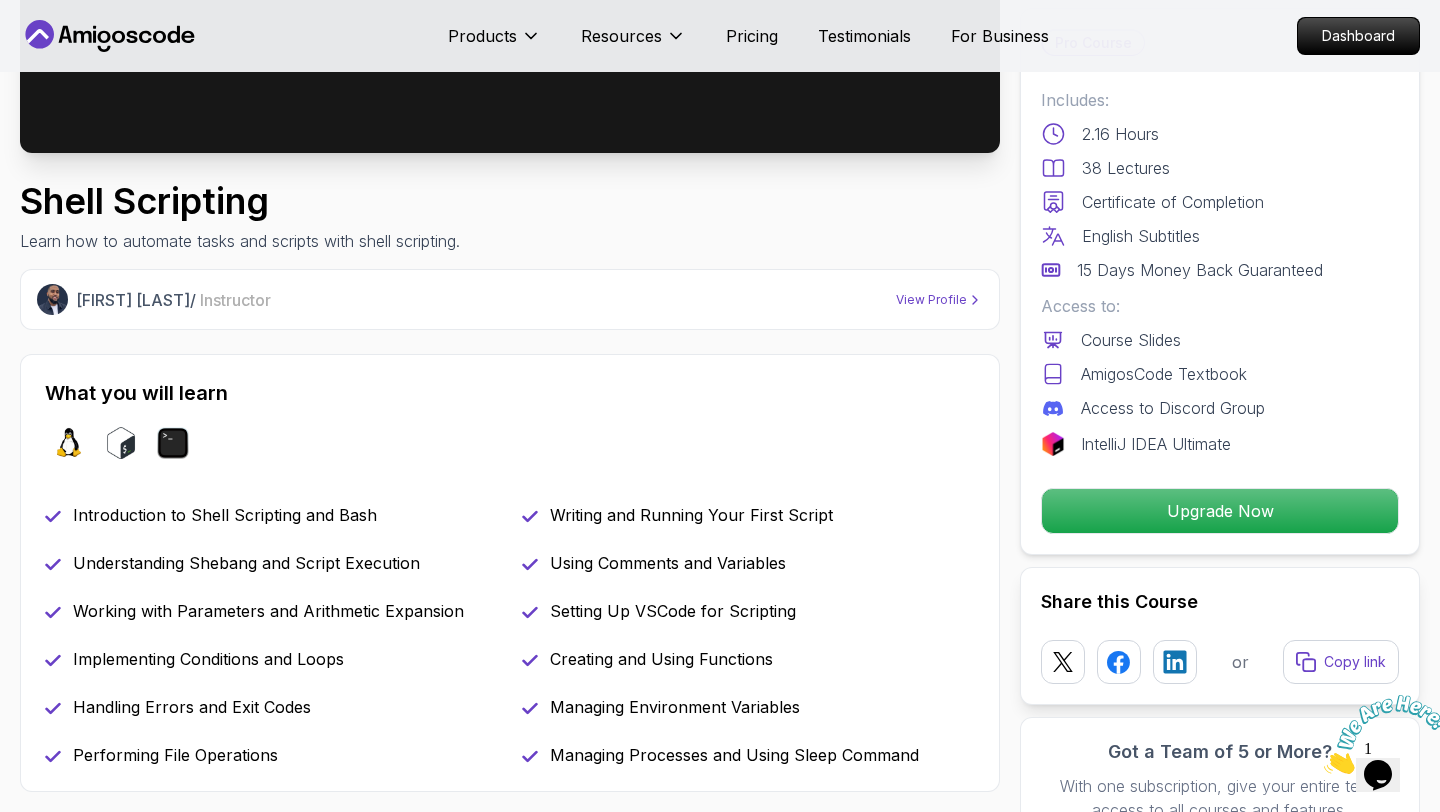 scroll, scrollTop: 0, scrollLeft: 0, axis: both 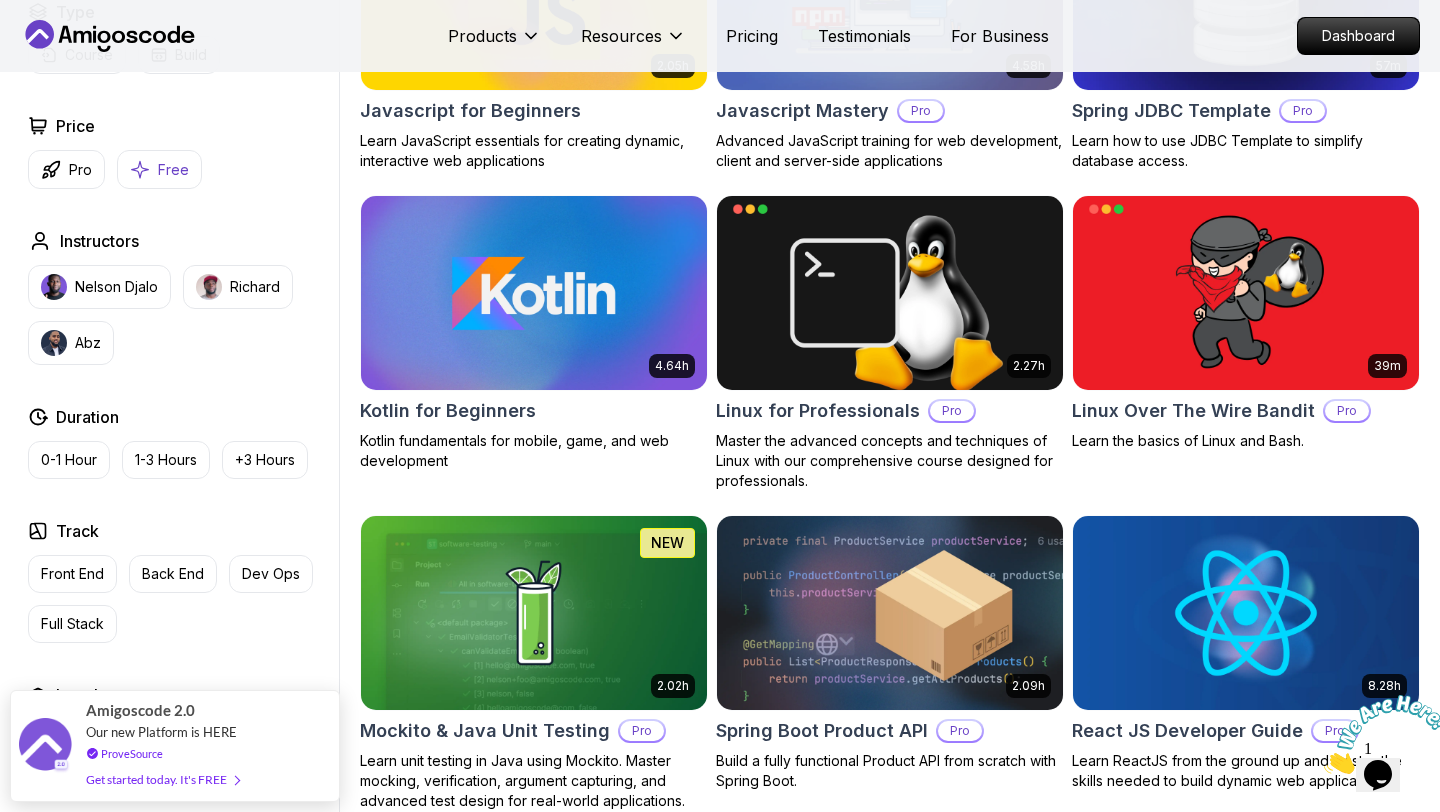 click on "Free" at bounding box center (159, 169) 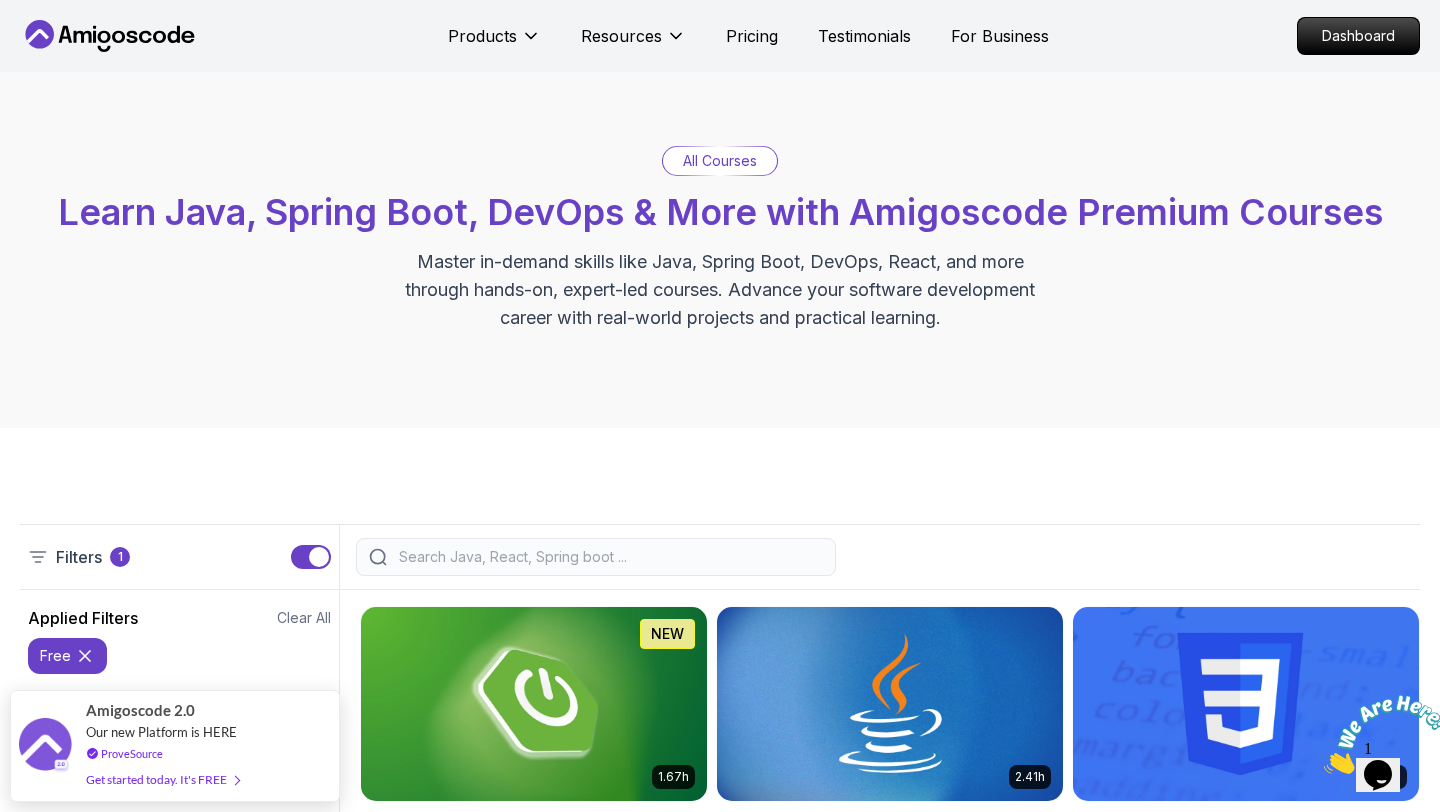 scroll, scrollTop: 0, scrollLeft: 0, axis: both 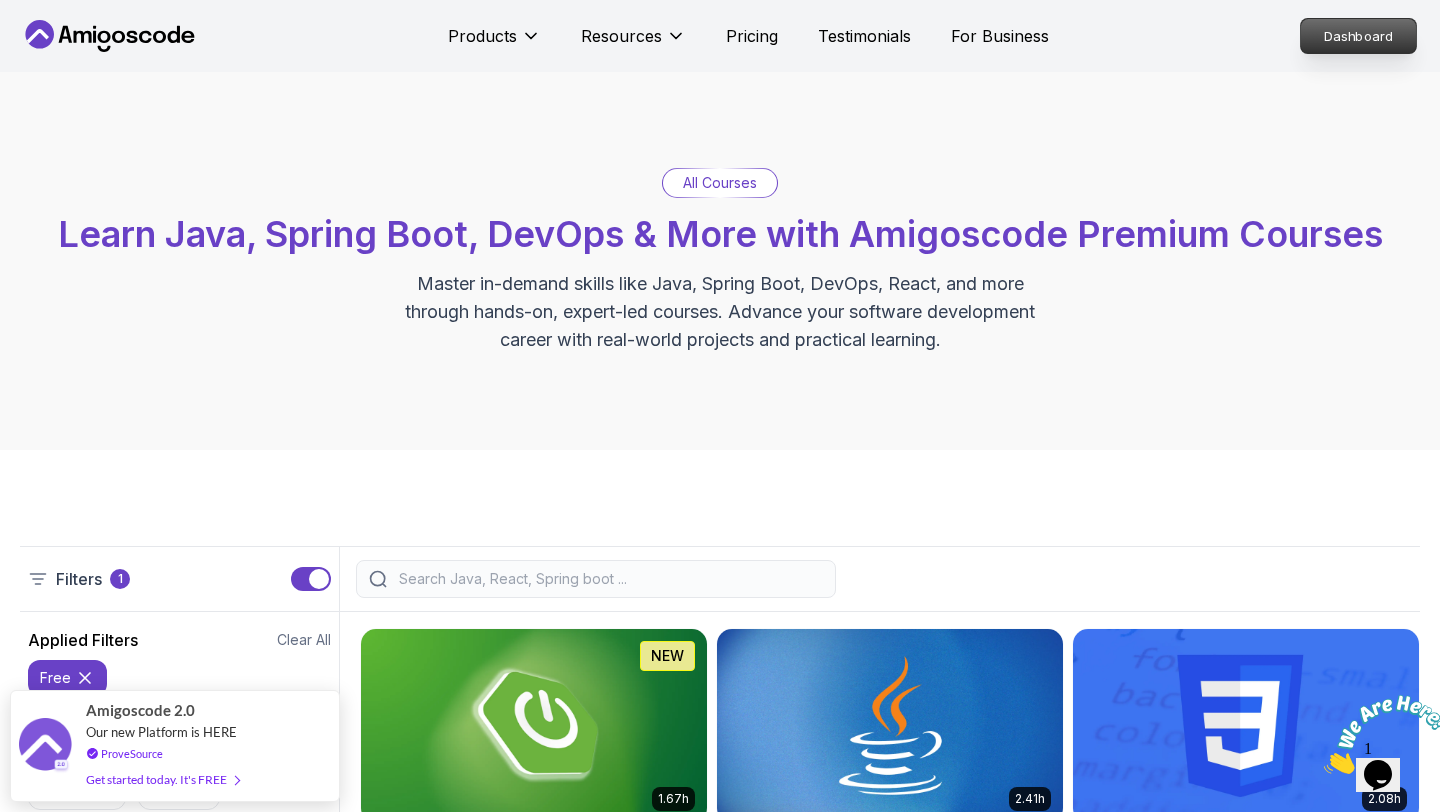 click on "Dashboard" at bounding box center [1358, 36] 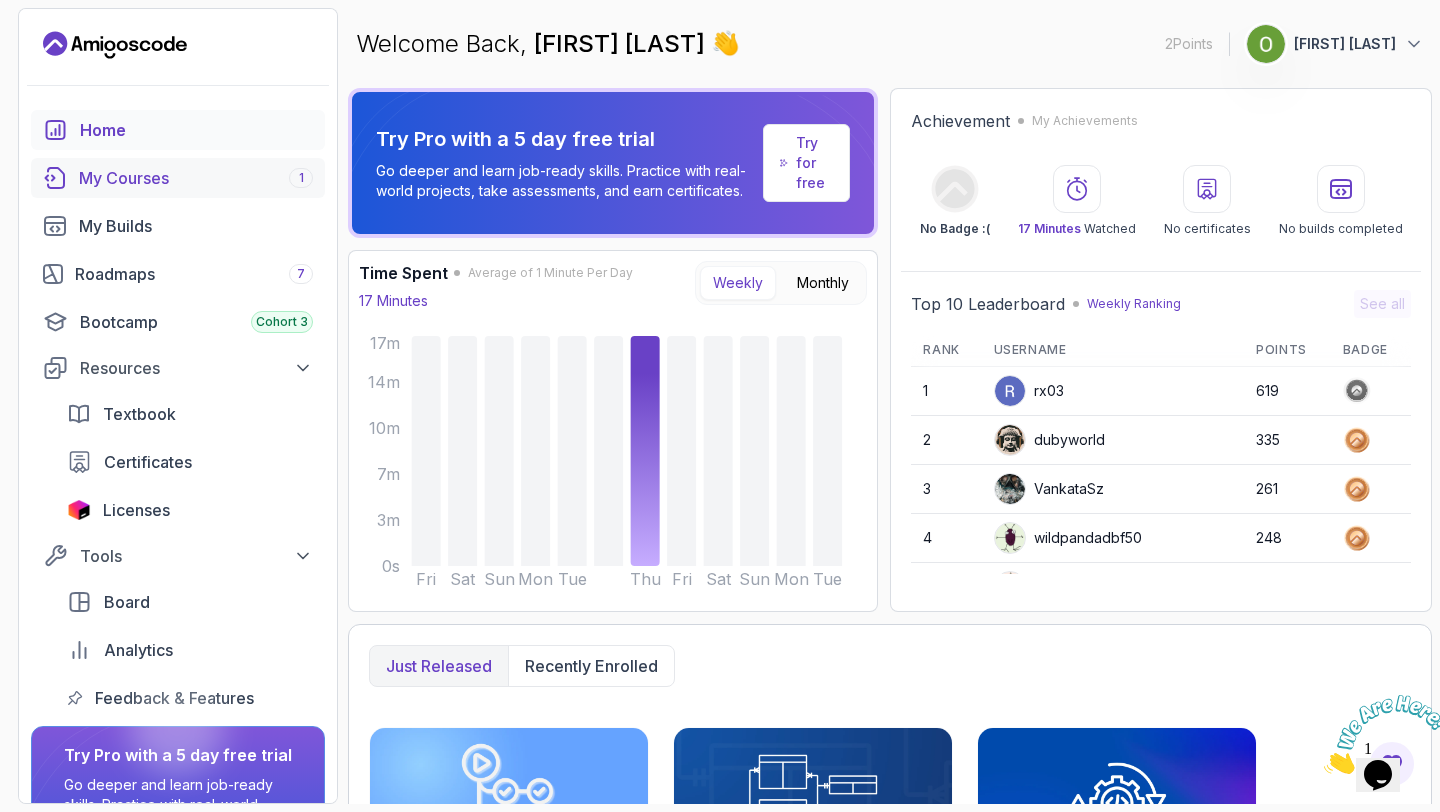 click on "My Courses 1" at bounding box center (196, 178) 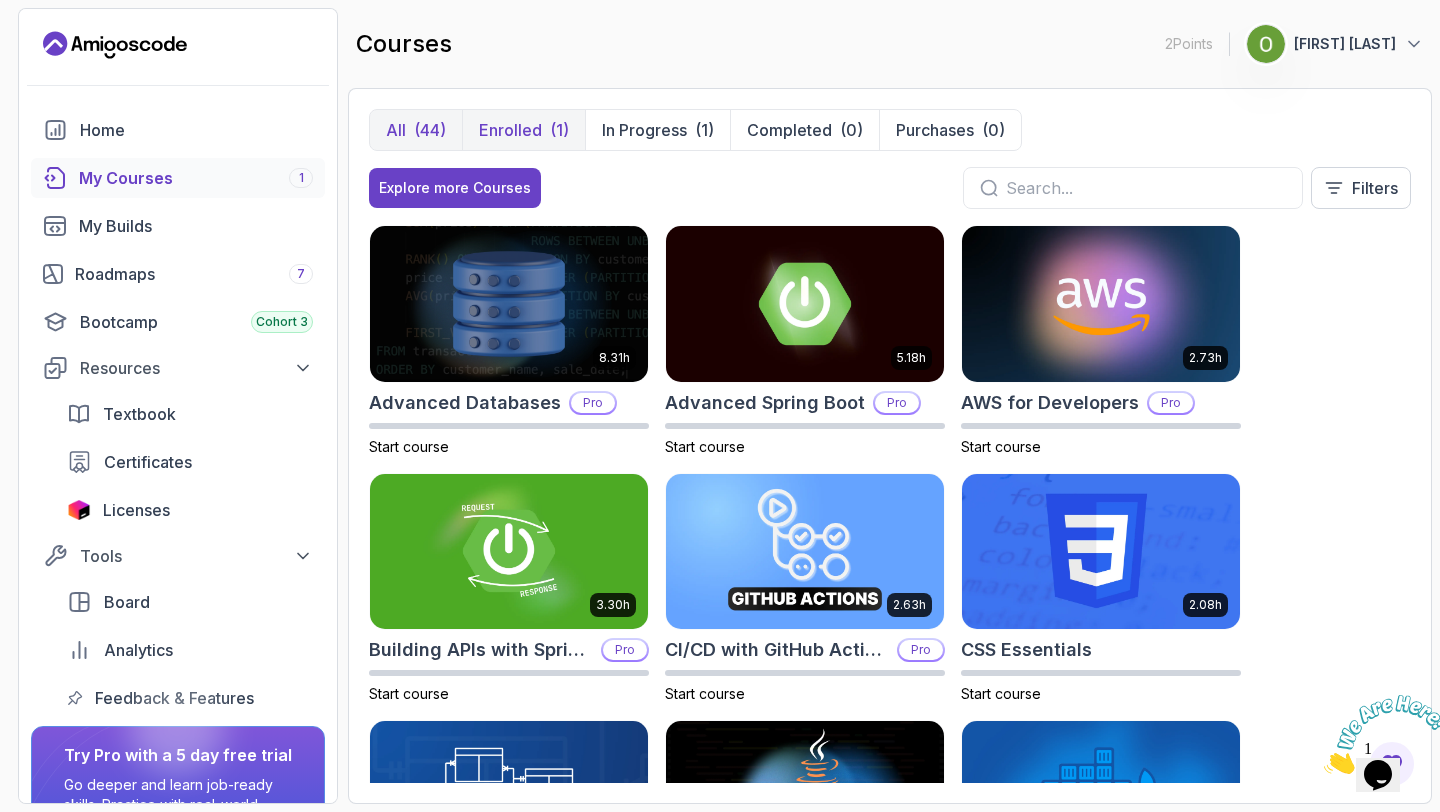 click on "Enrolled" at bounding box center [510, 130] 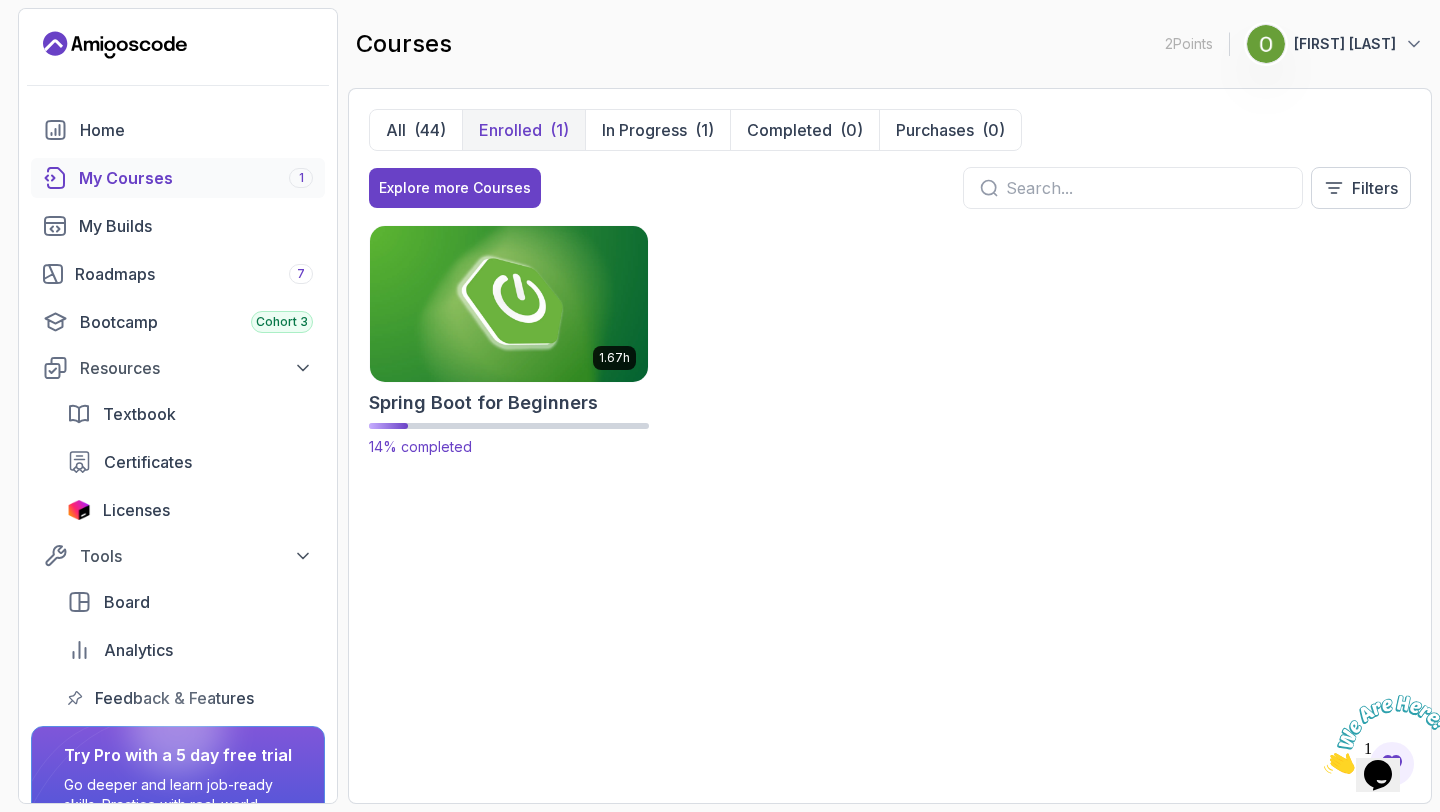 click at bounding box center (509, 303) 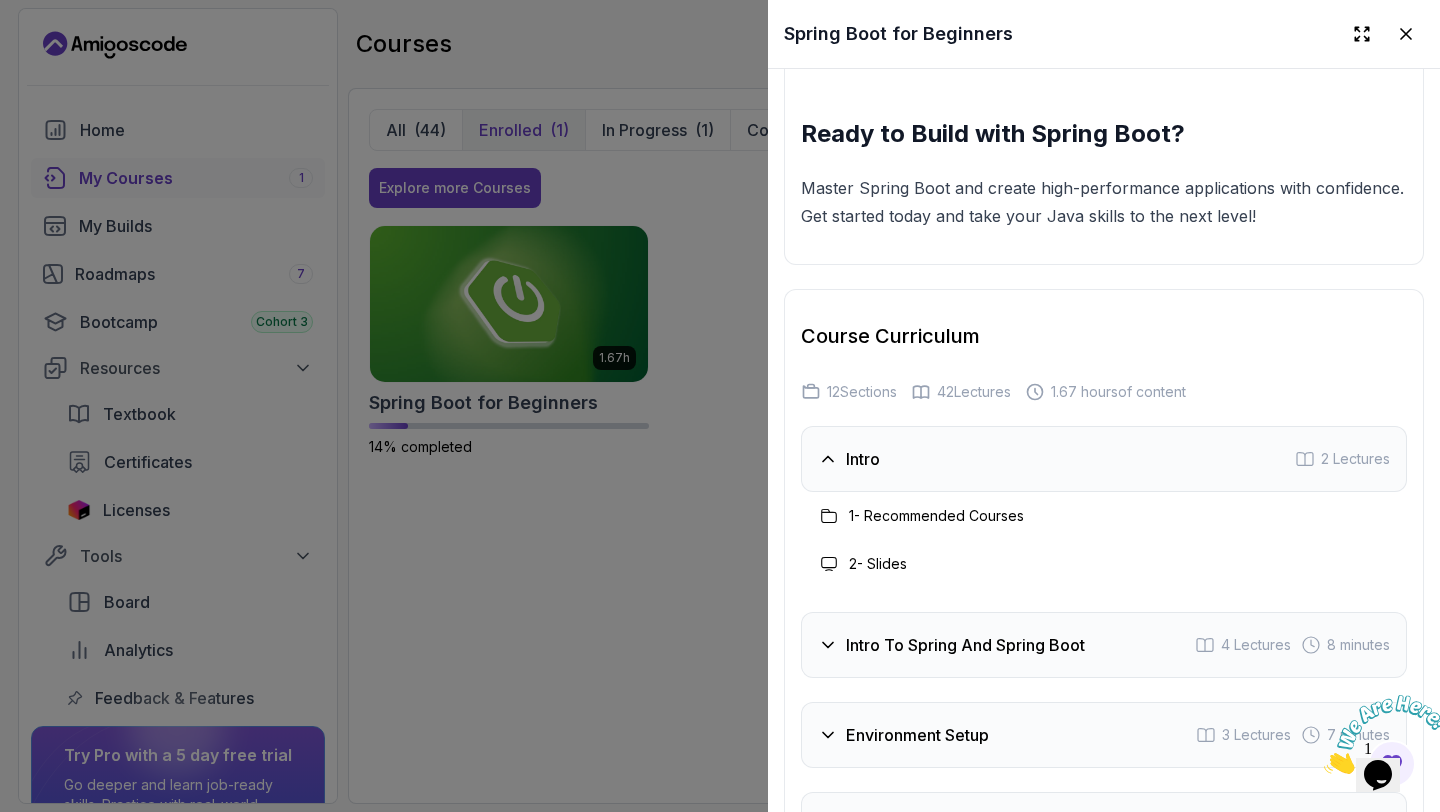 scroll, scrollTop: 3150, scrollLeft: 0, axis: vertical 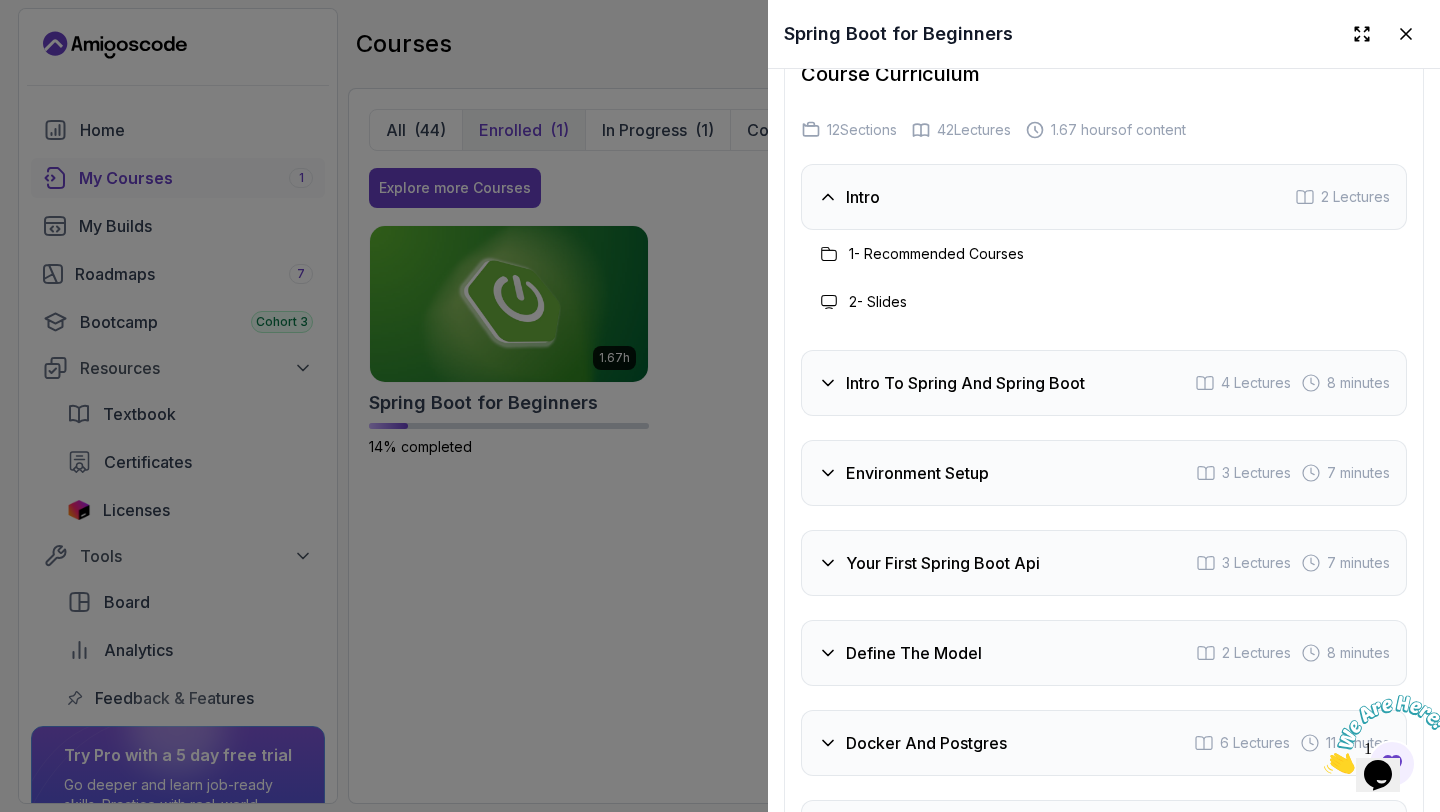 click at bounding box center (720, 406) 